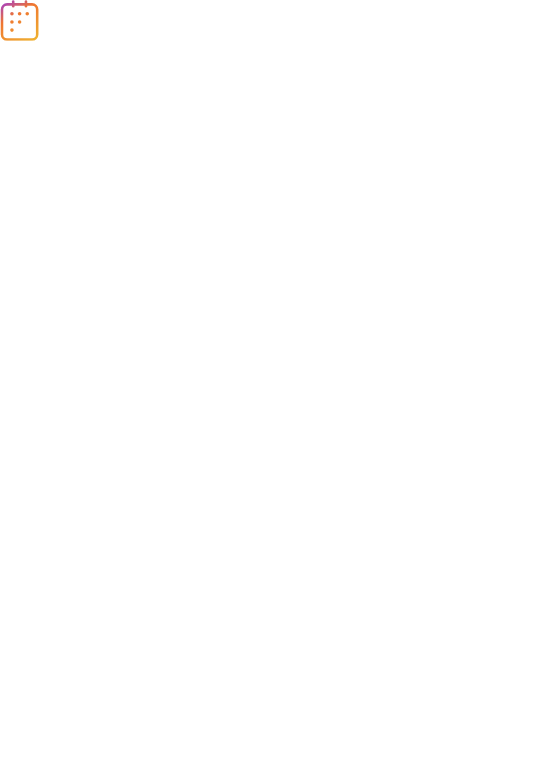 scroll, scrollTop: 0, scrollLeft: 0, axis: both 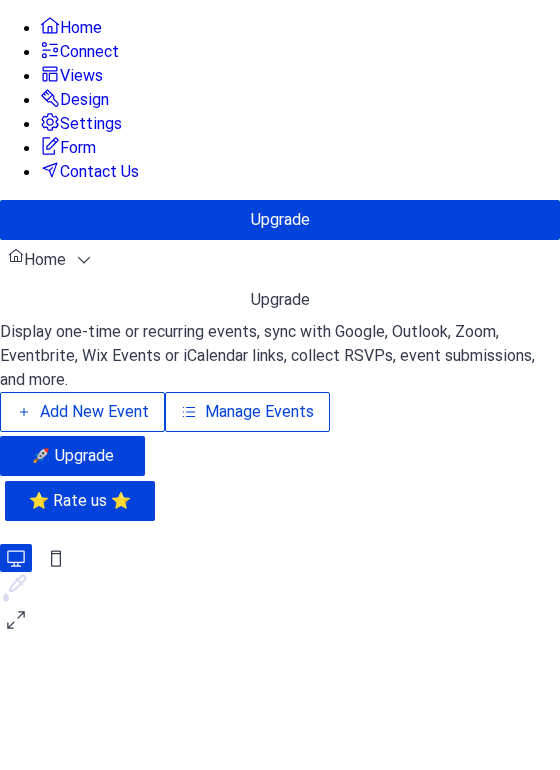 click on "Add New Event" at bounding box center (94, 412) 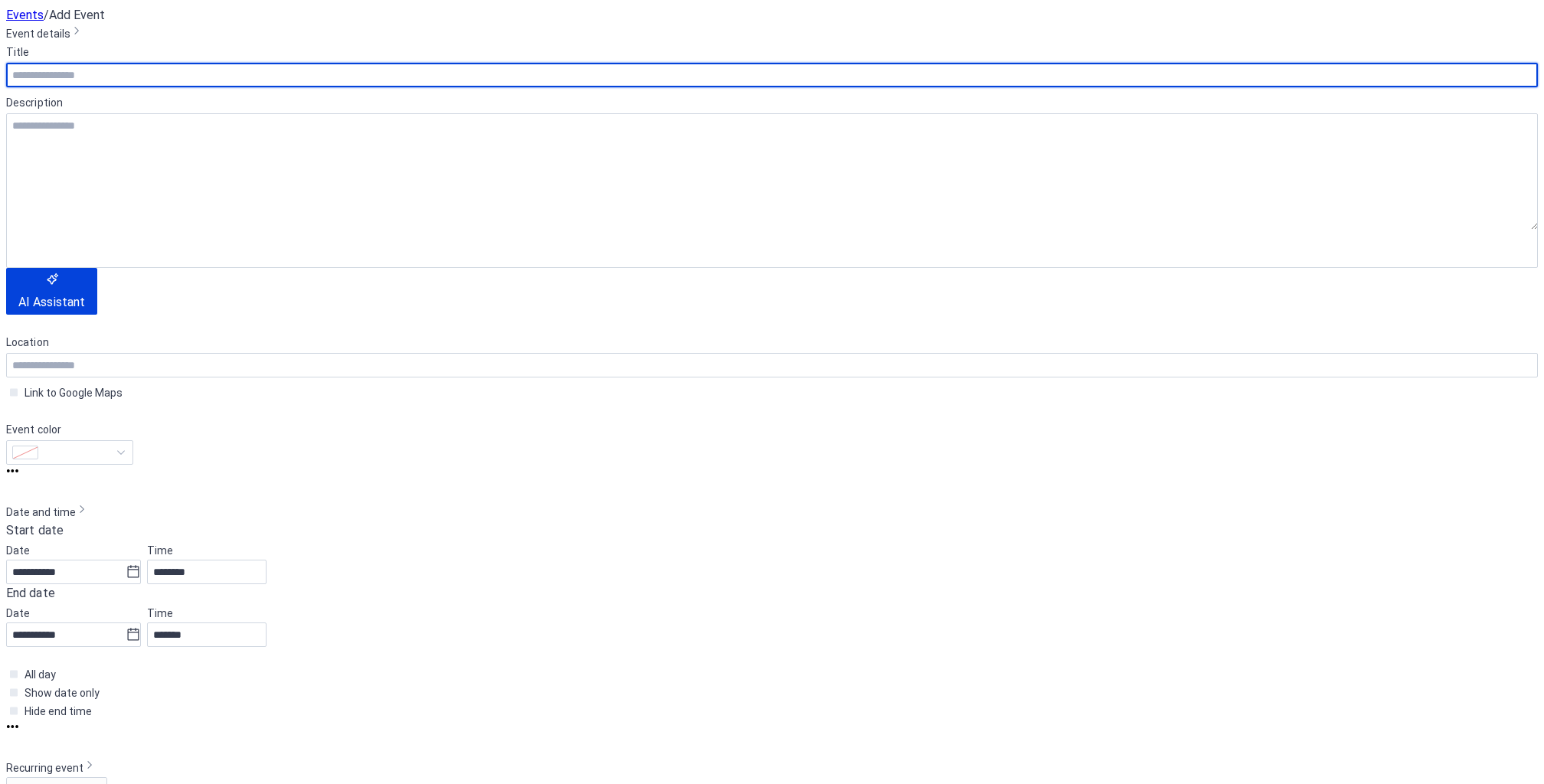 scroll, scrollTop: 0, scrollLeft: 0, axis: both 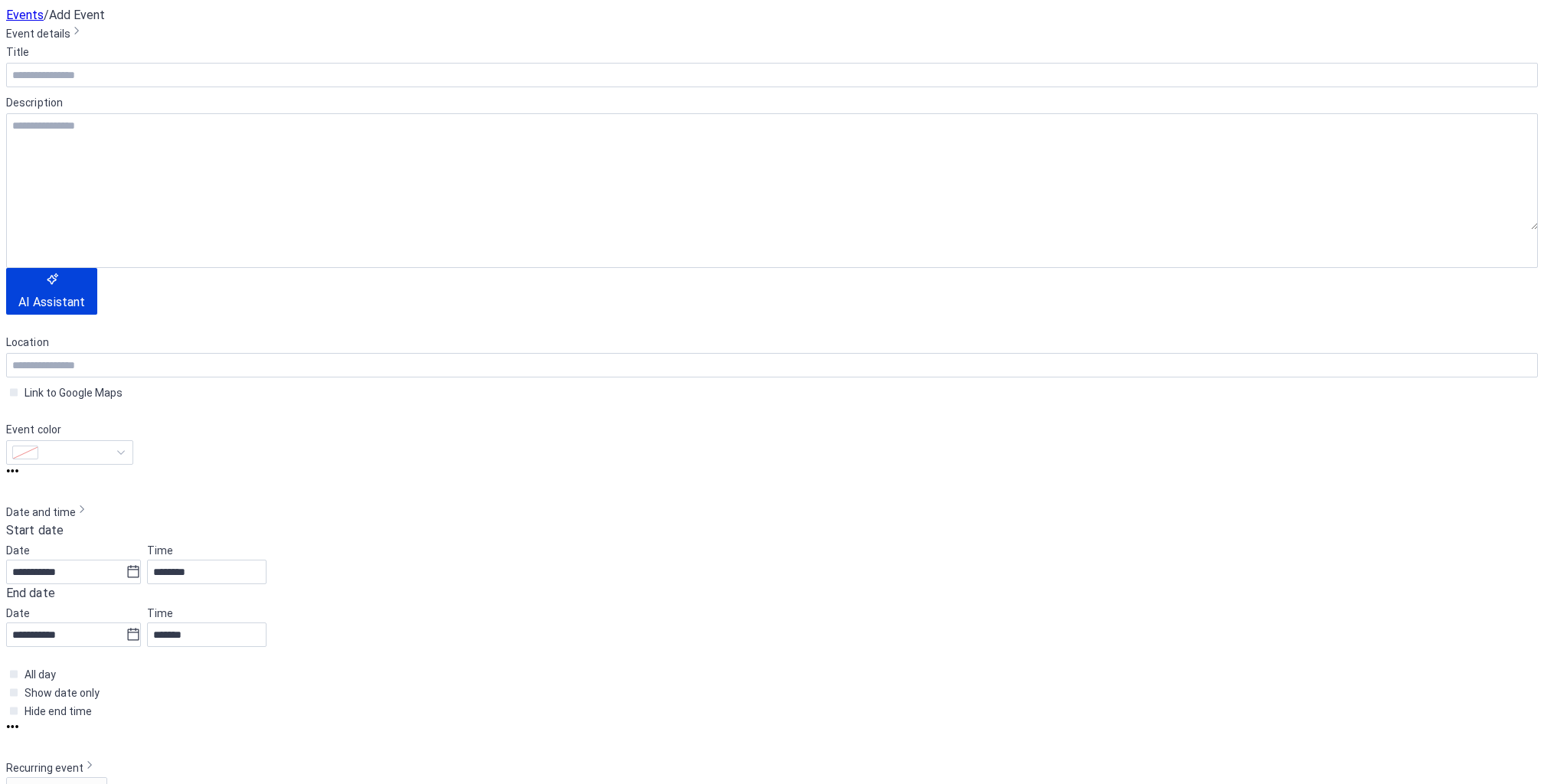 click 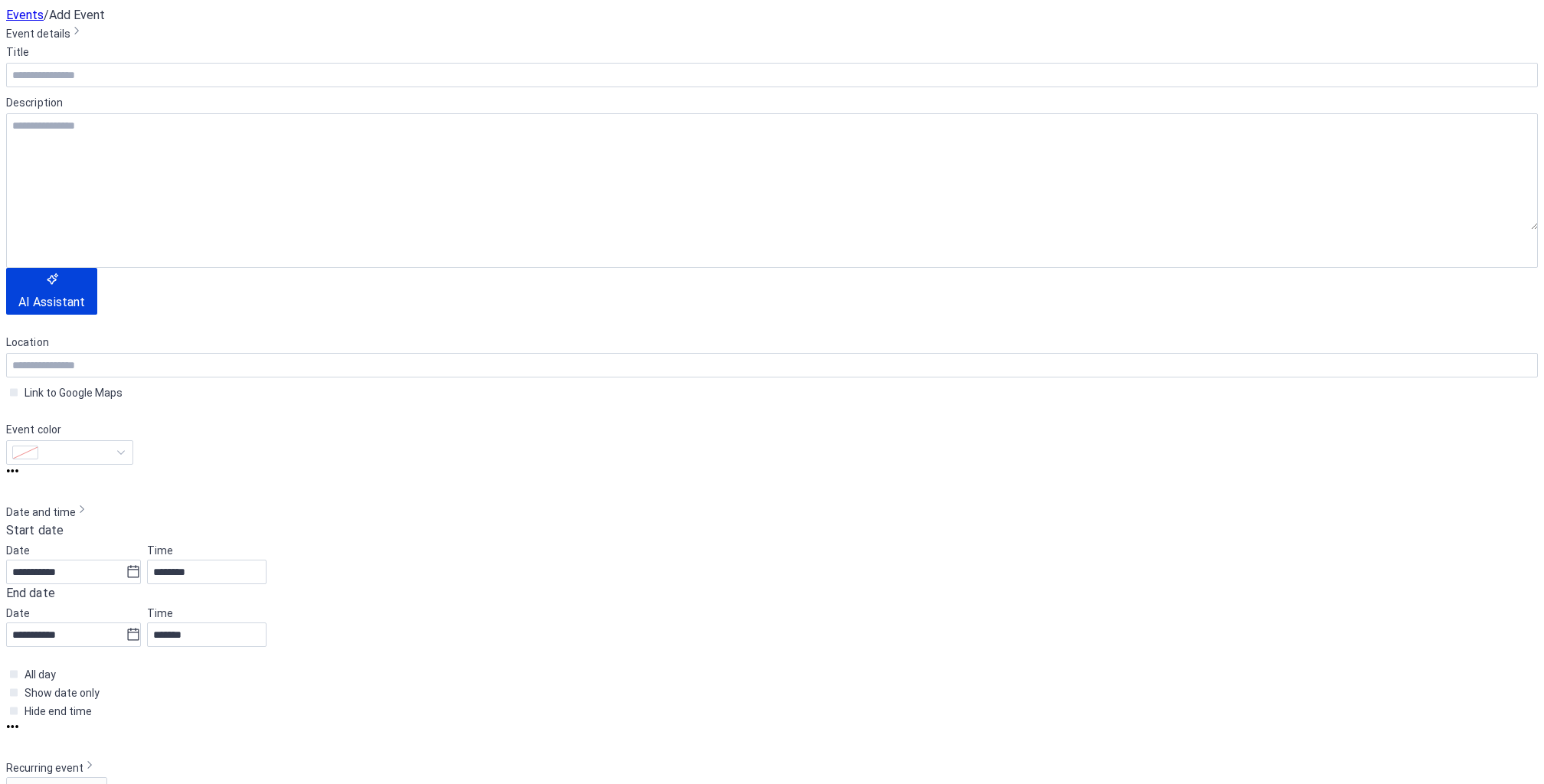 click on "Bend - Back to School Summer Dinner Party" at bounding box center [1426, 1749] 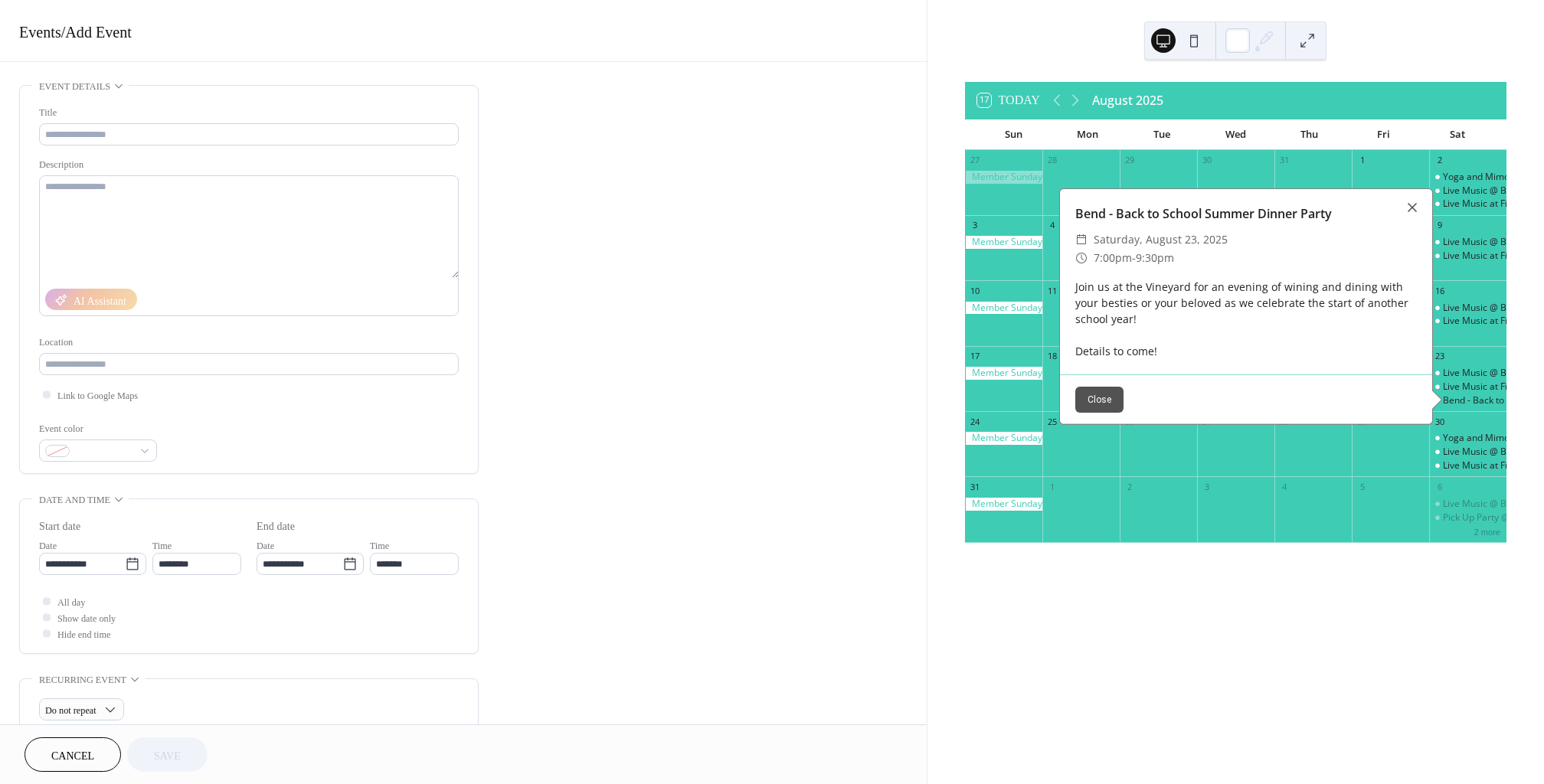 click at bounding box center [1412, 207] 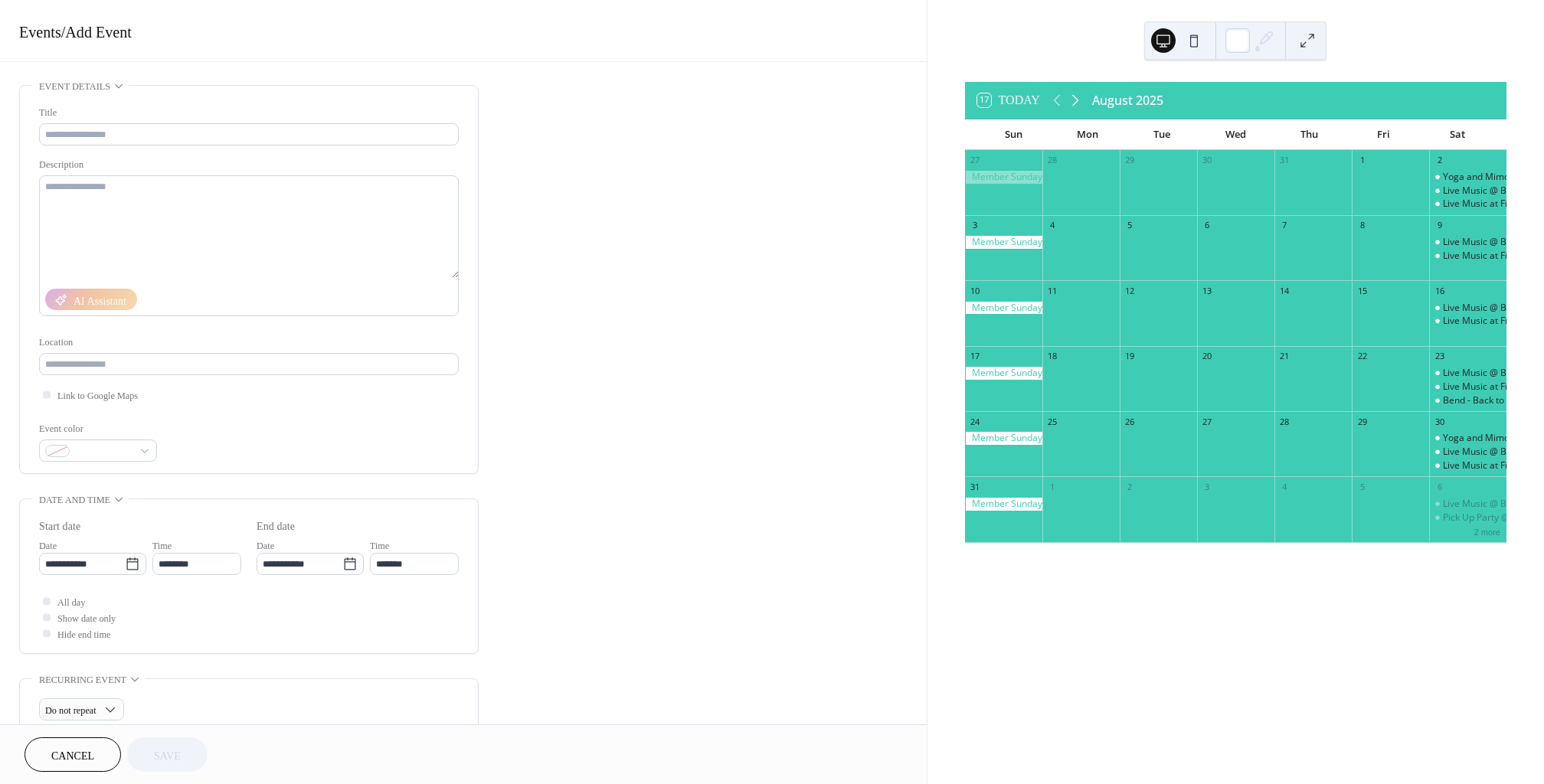 click 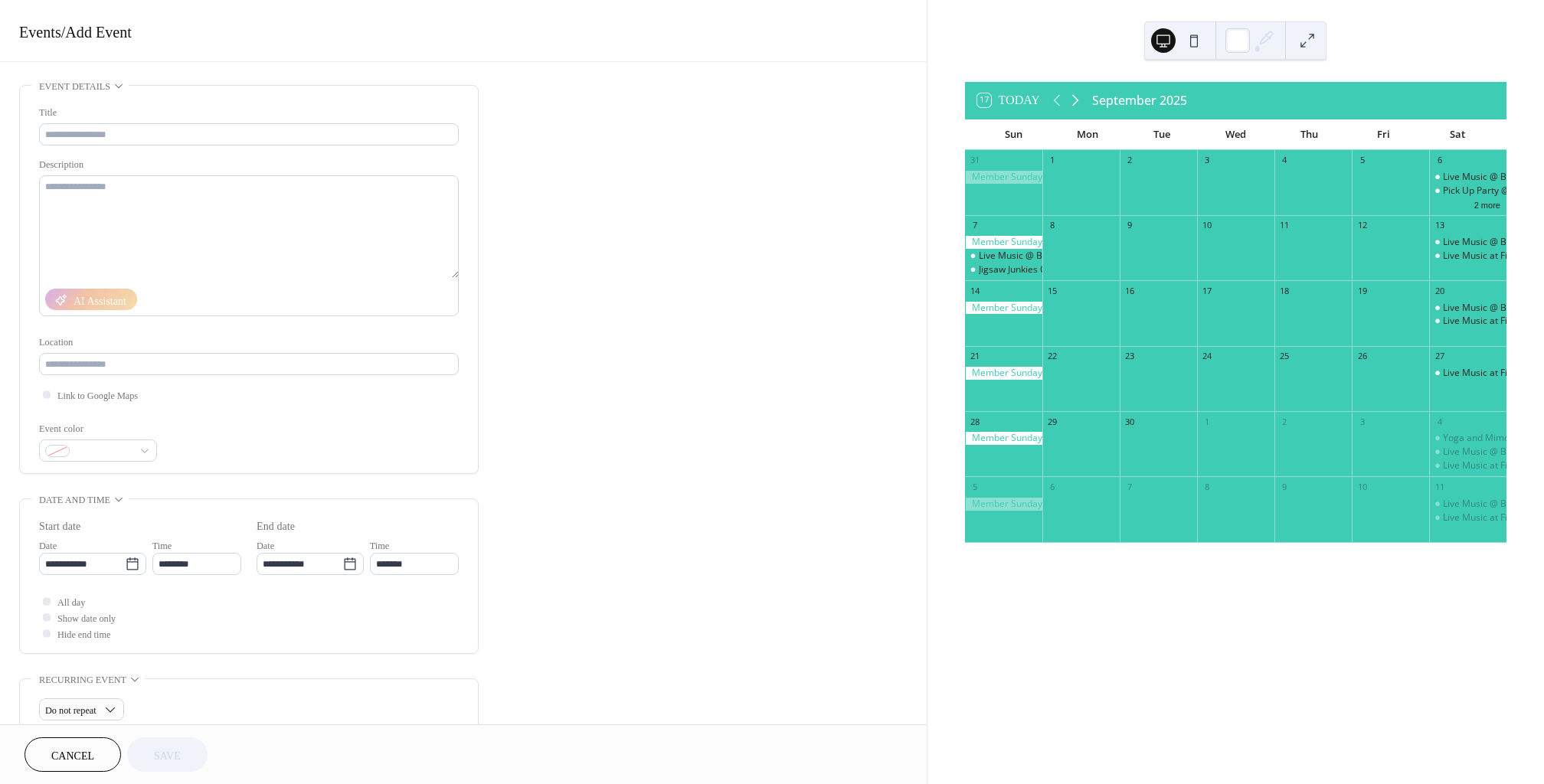 click 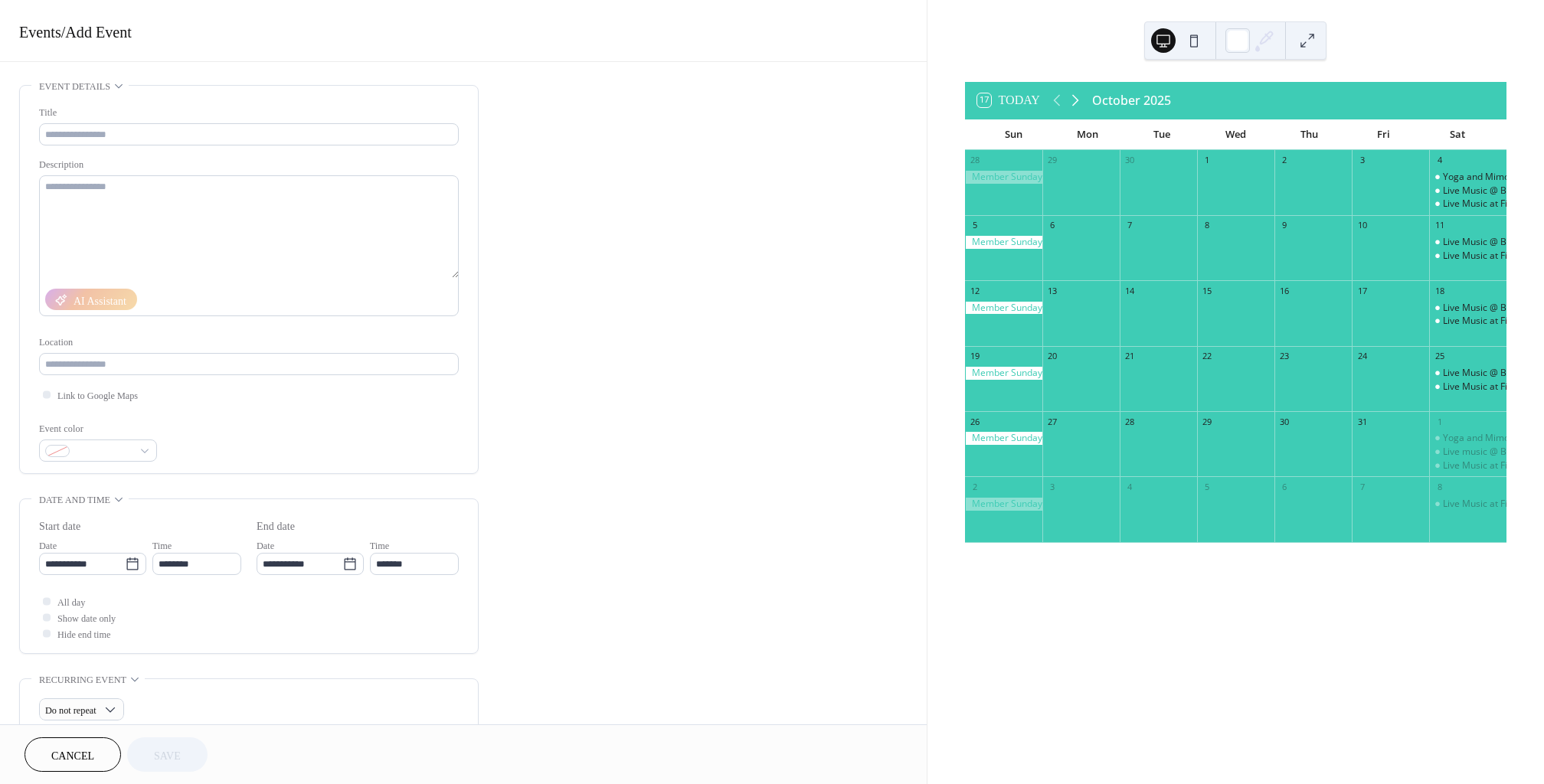 click 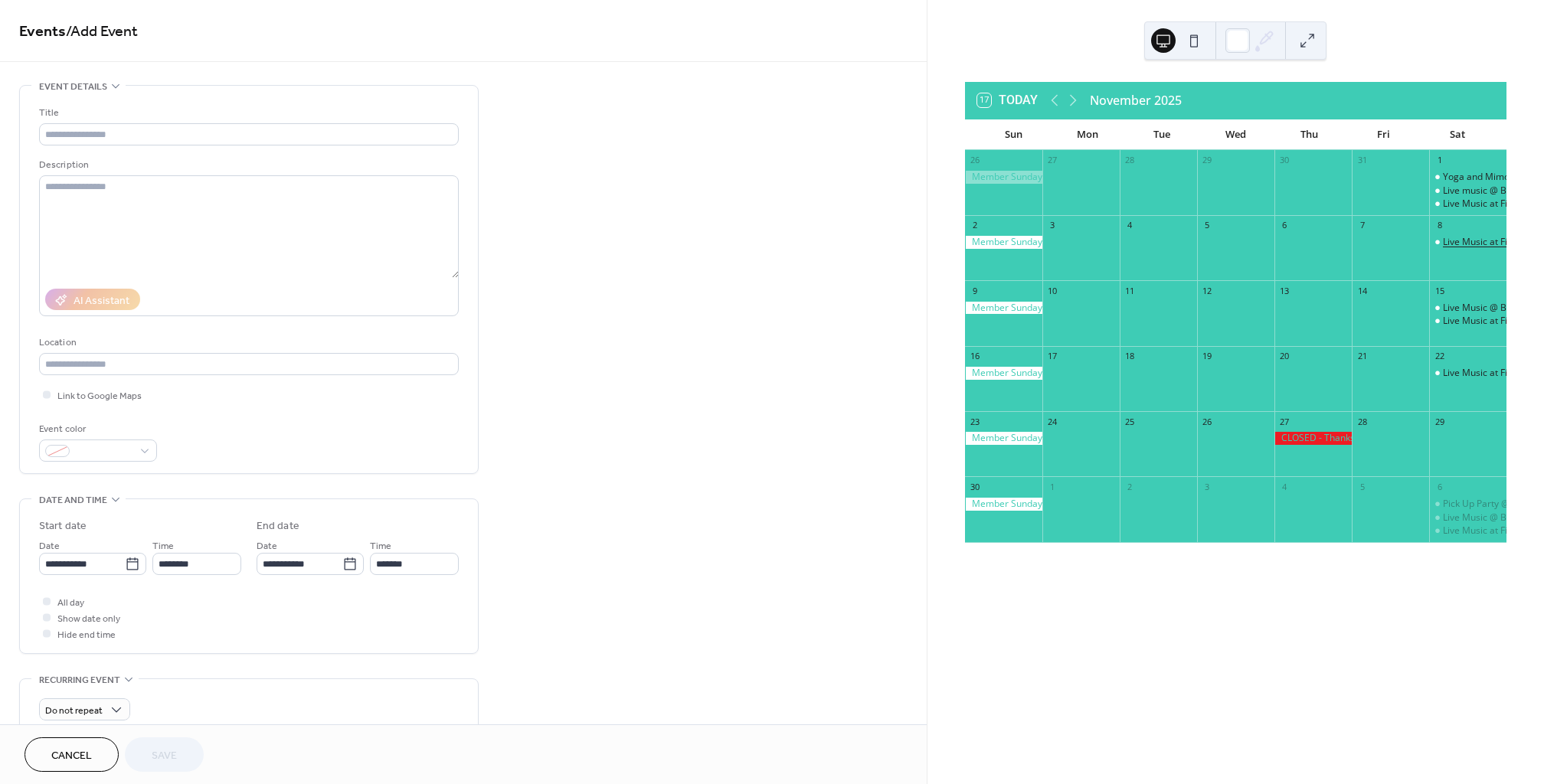 click on "Live Music at Fiesta Winery at Arch Ray" at bounding box center (1526, 242) 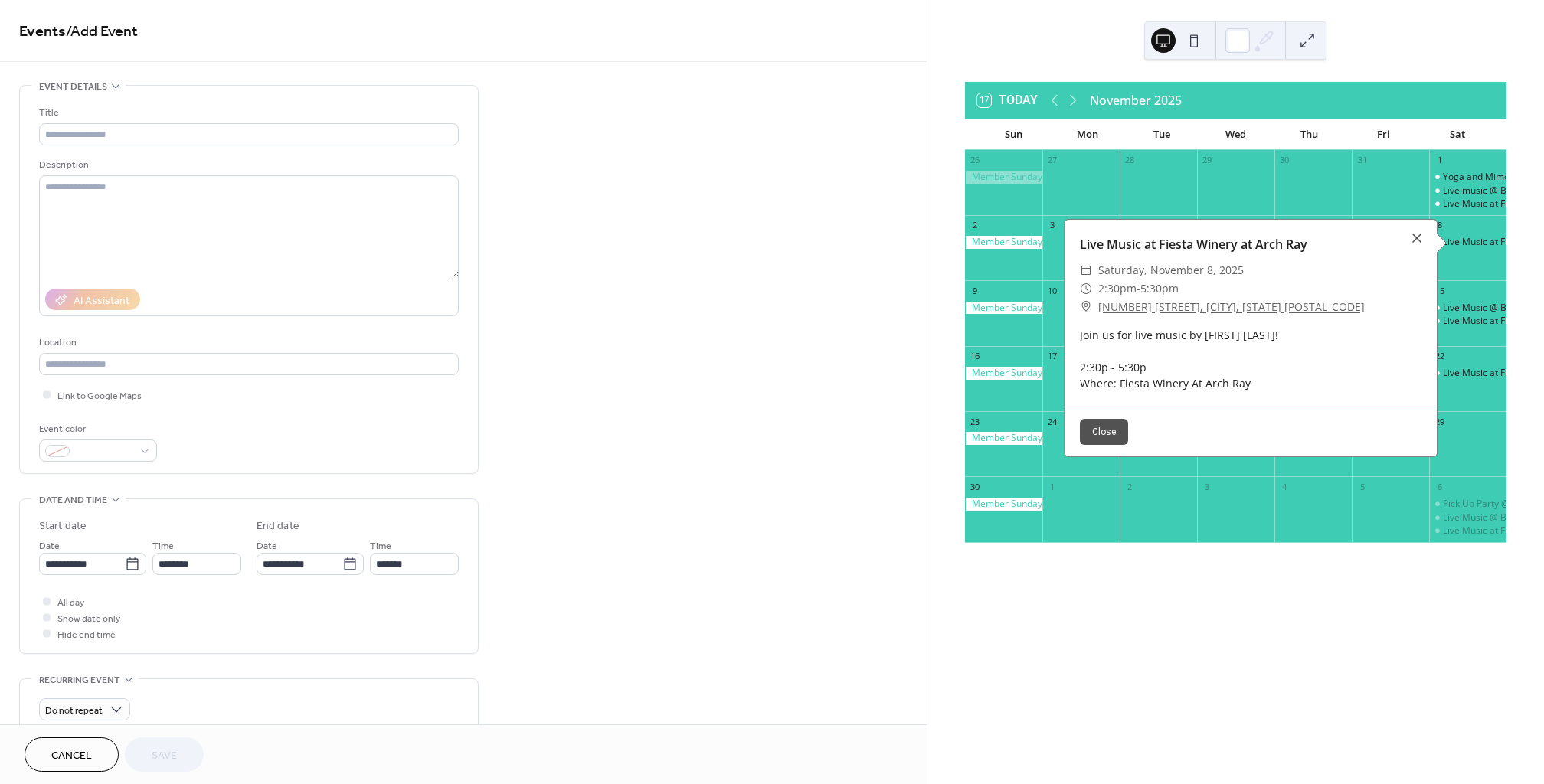 drag, startPoint x: 1409, startPoint y: 240, endPoint x: 1401, endPoint y: 240, distance: 8 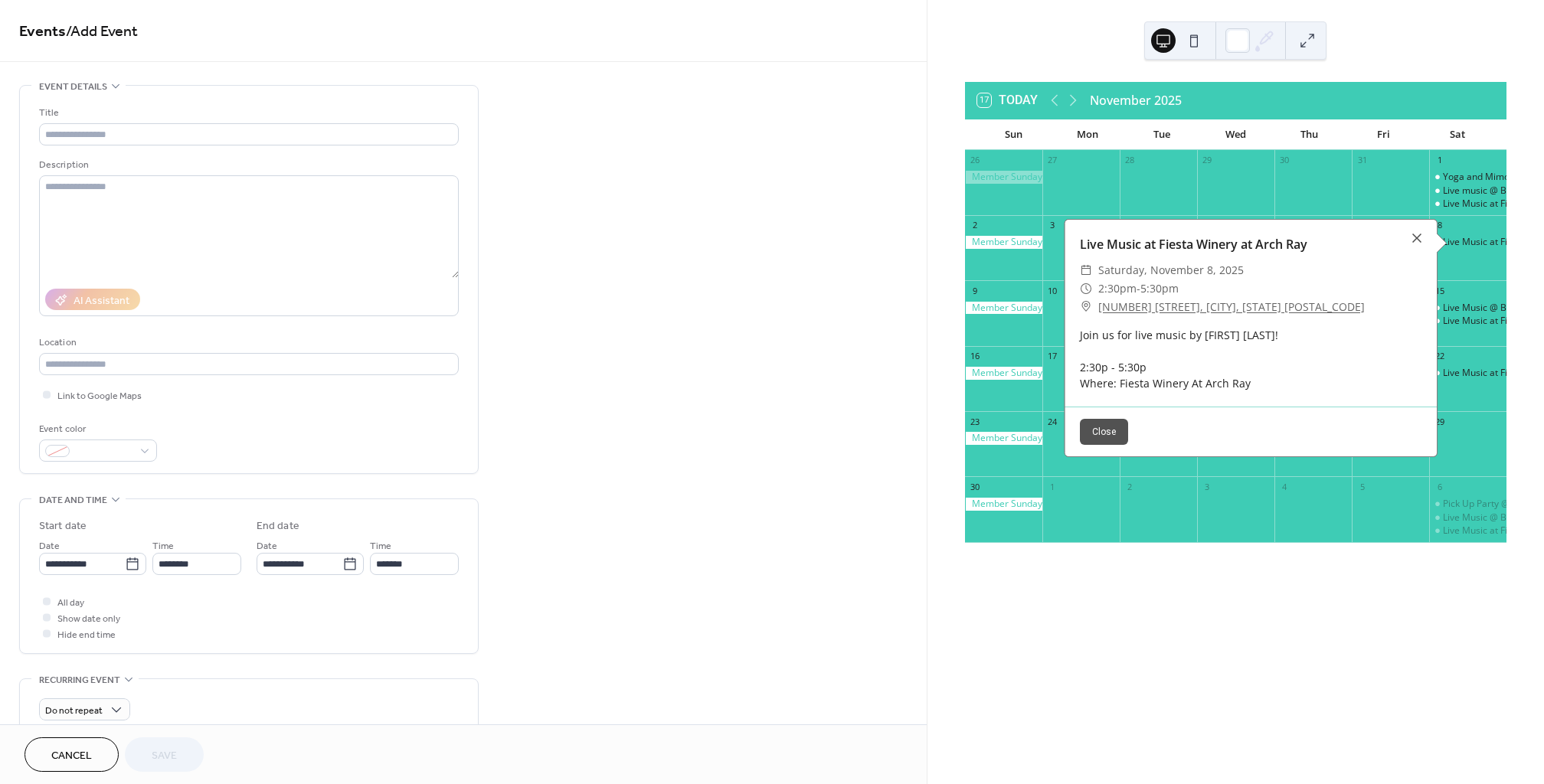 click at bounding box center (1417, 238) 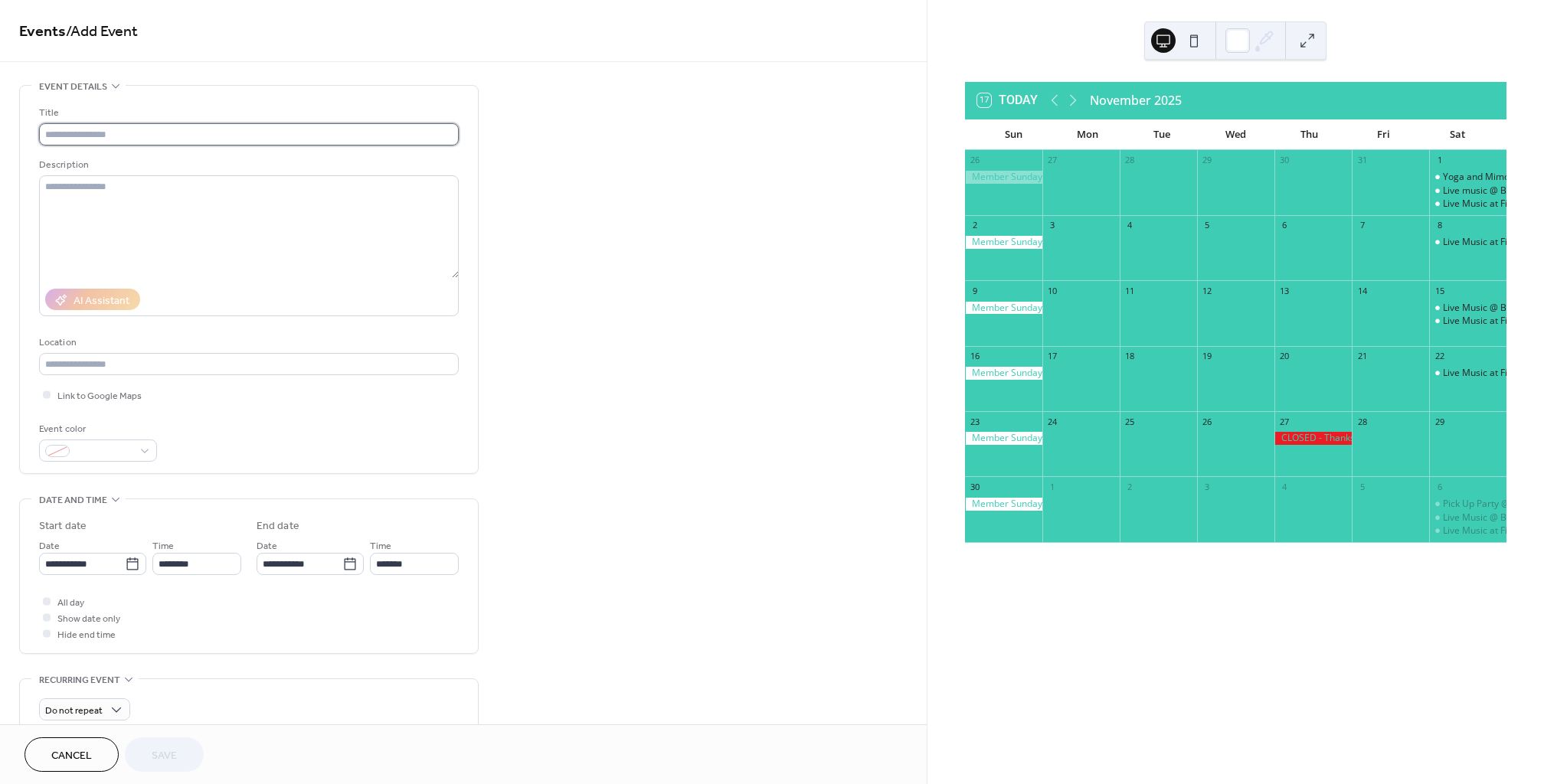 click at bounding box center [249, 134] 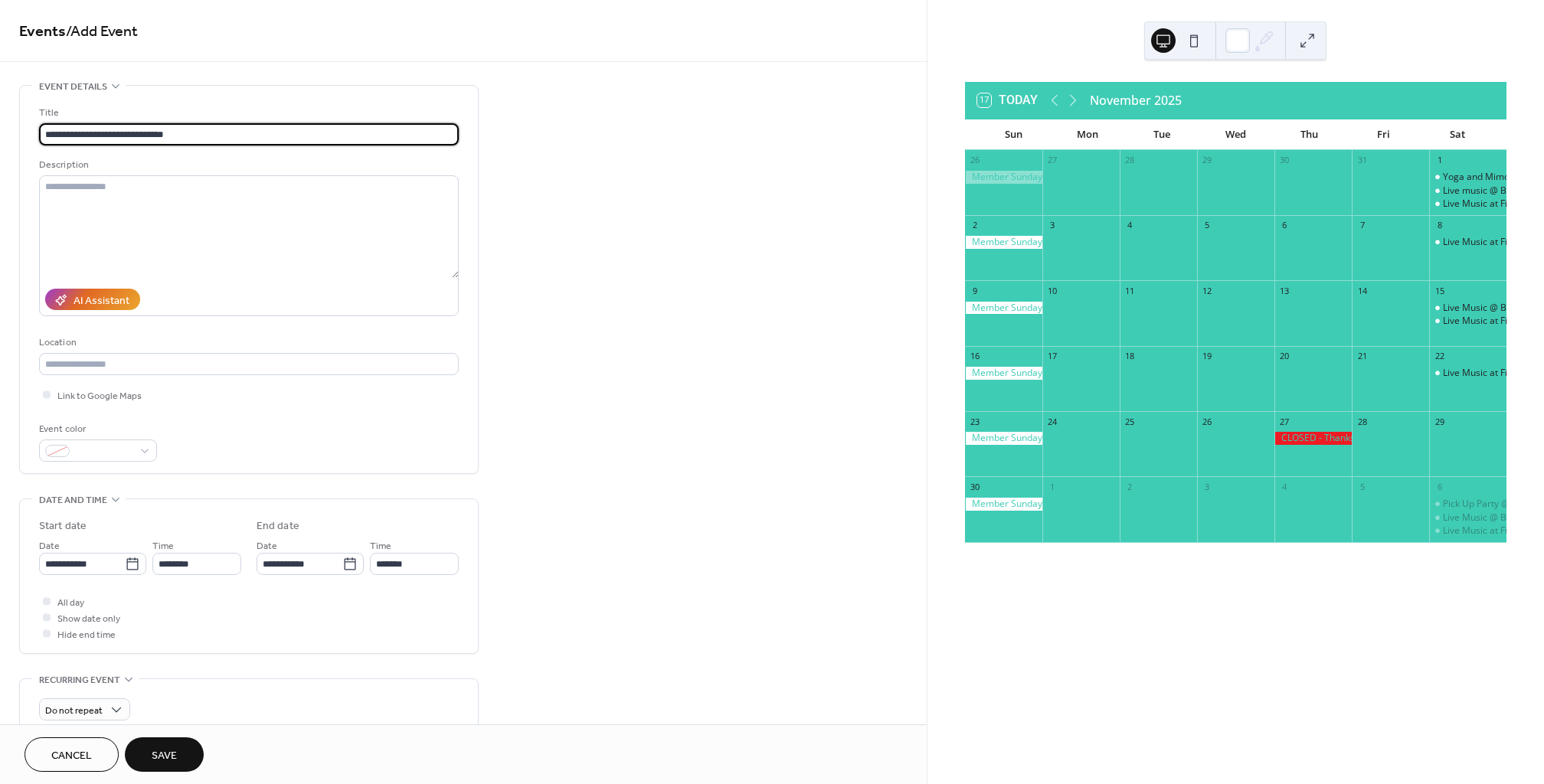 type on "**********" 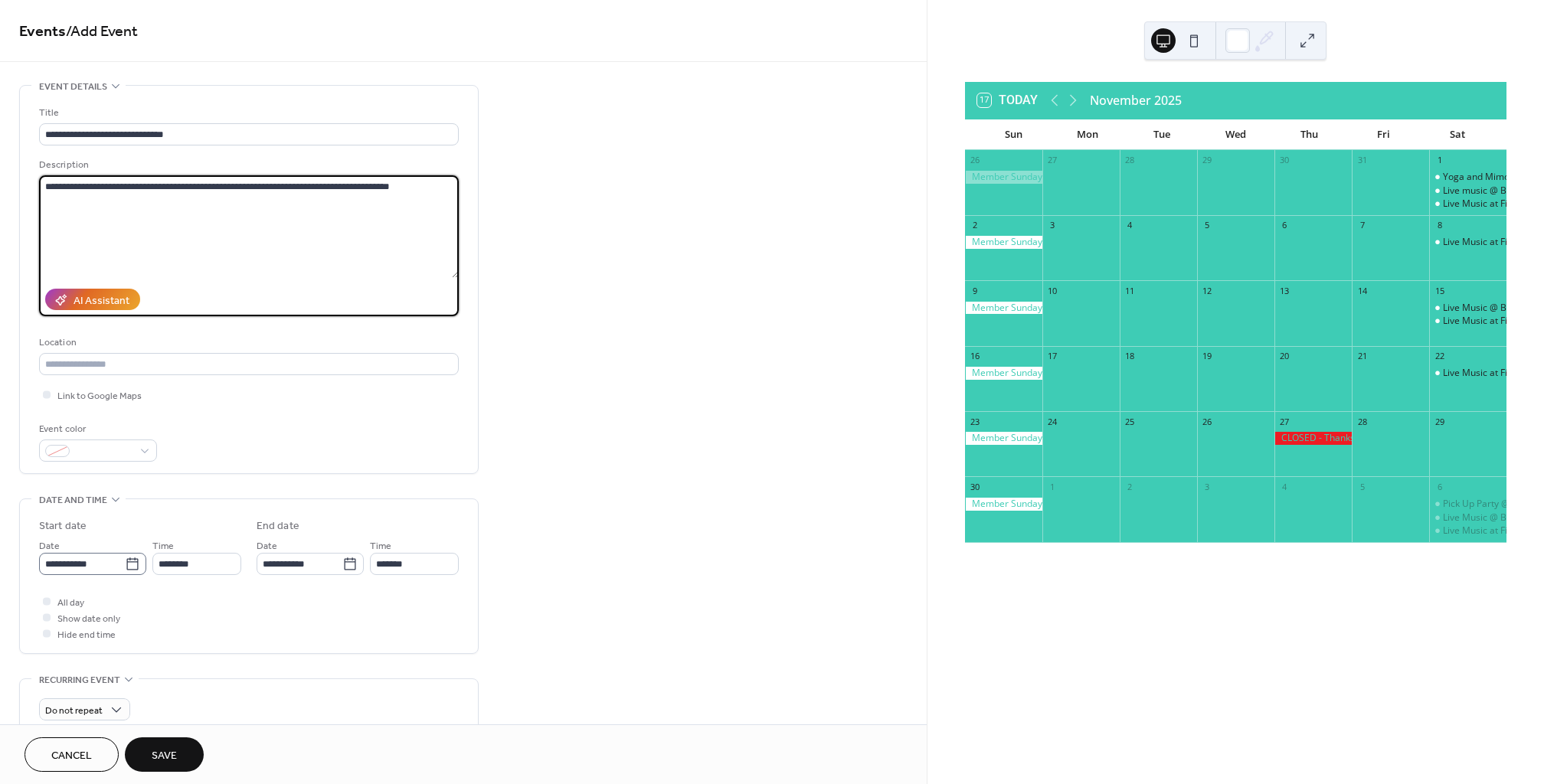 type on "**********" 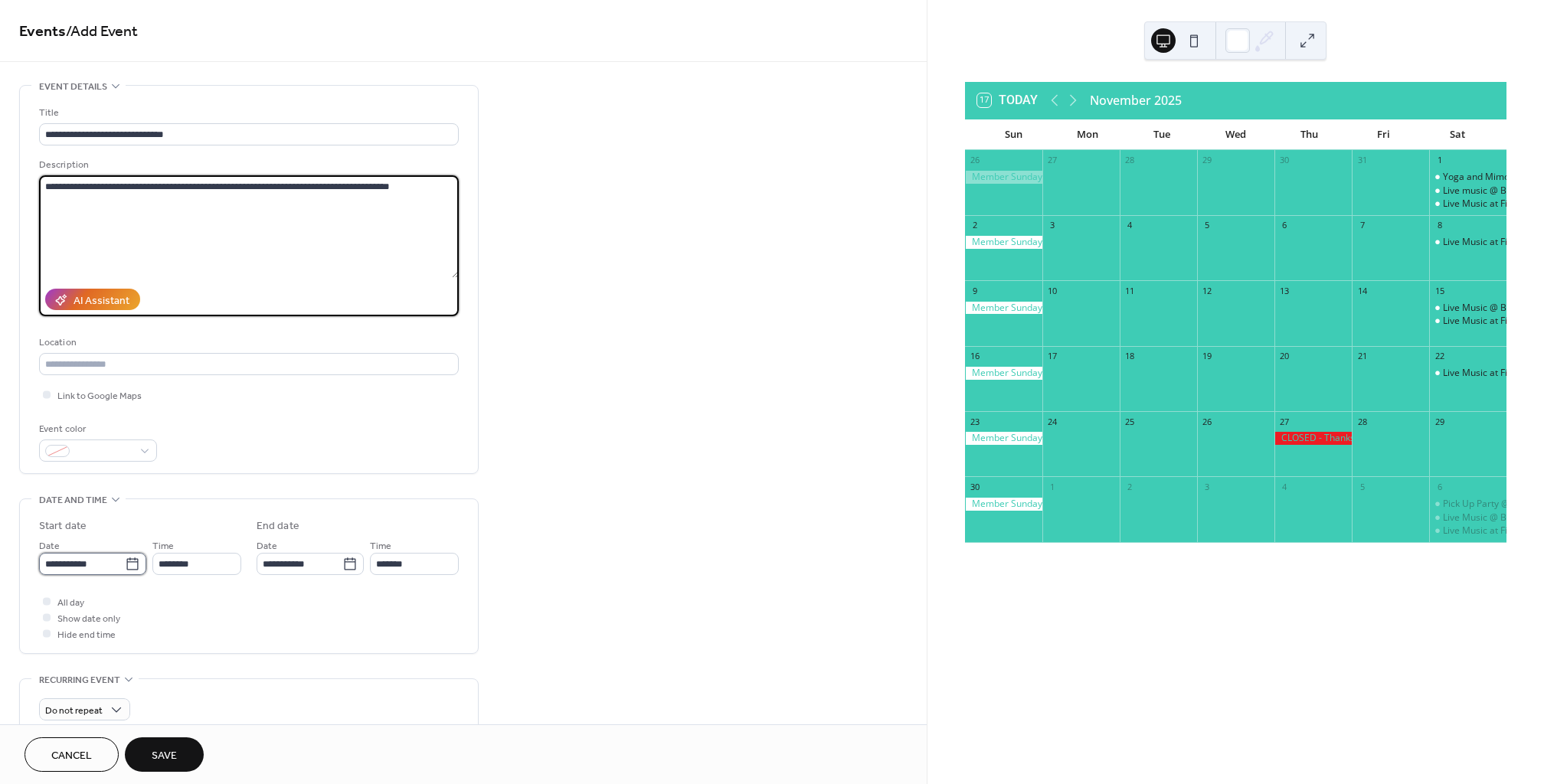 click on "**********" at bounding box center [82, 564] 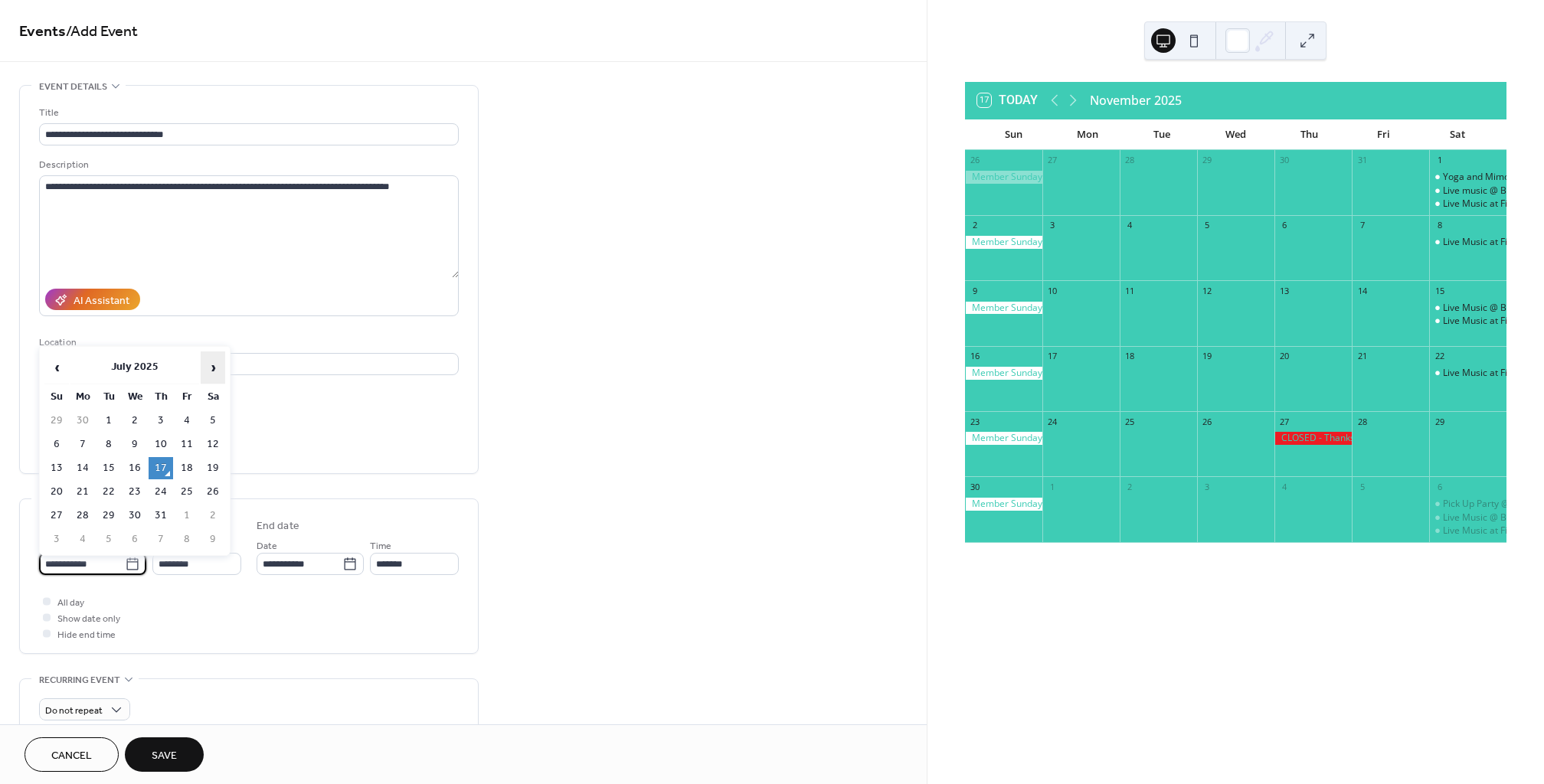 click on "›" at bounding box center [213, 368] 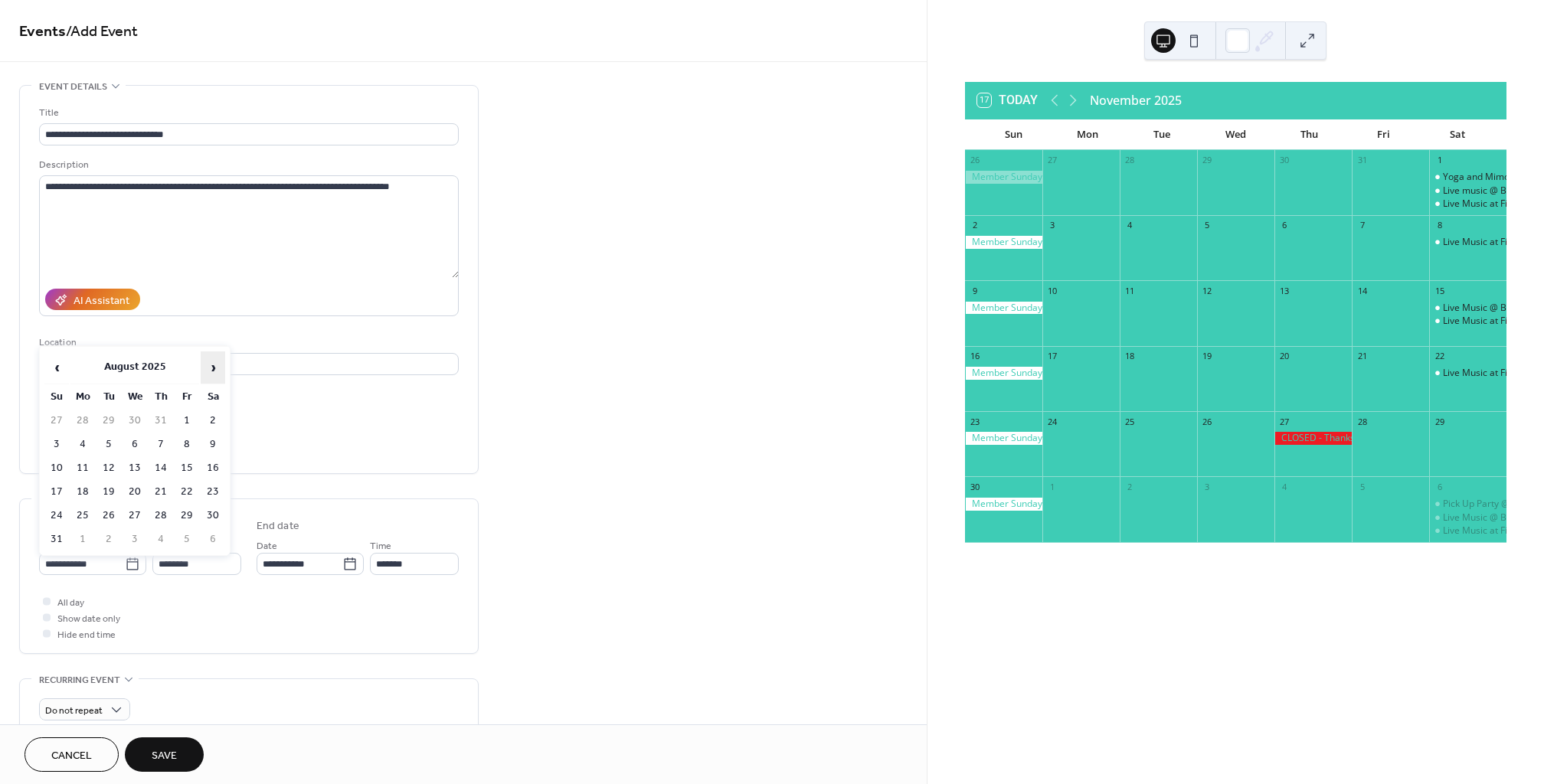 click on "›" at bounding box center [213, 368] 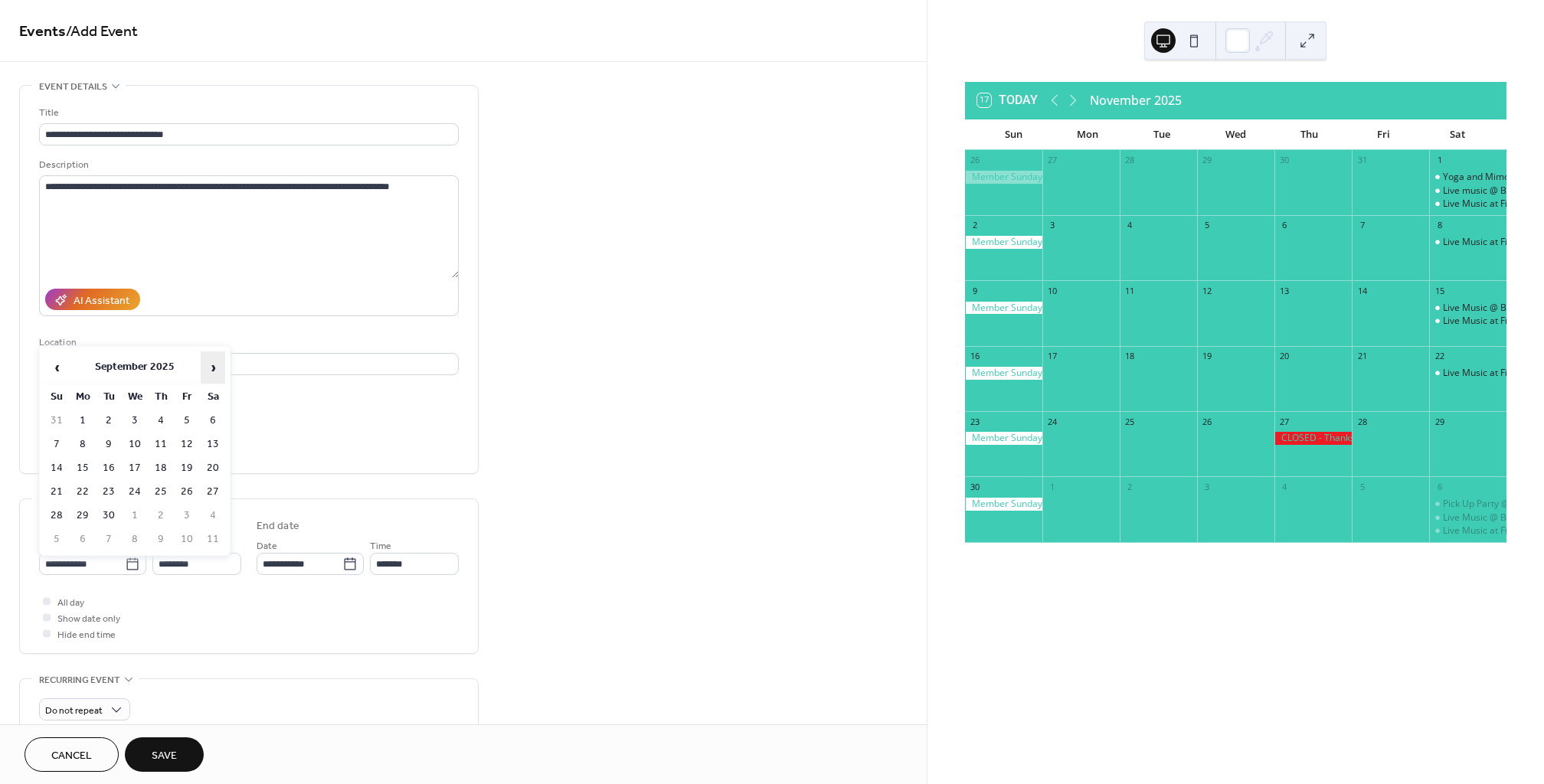 click on "›" at bounding box center [213, 368] 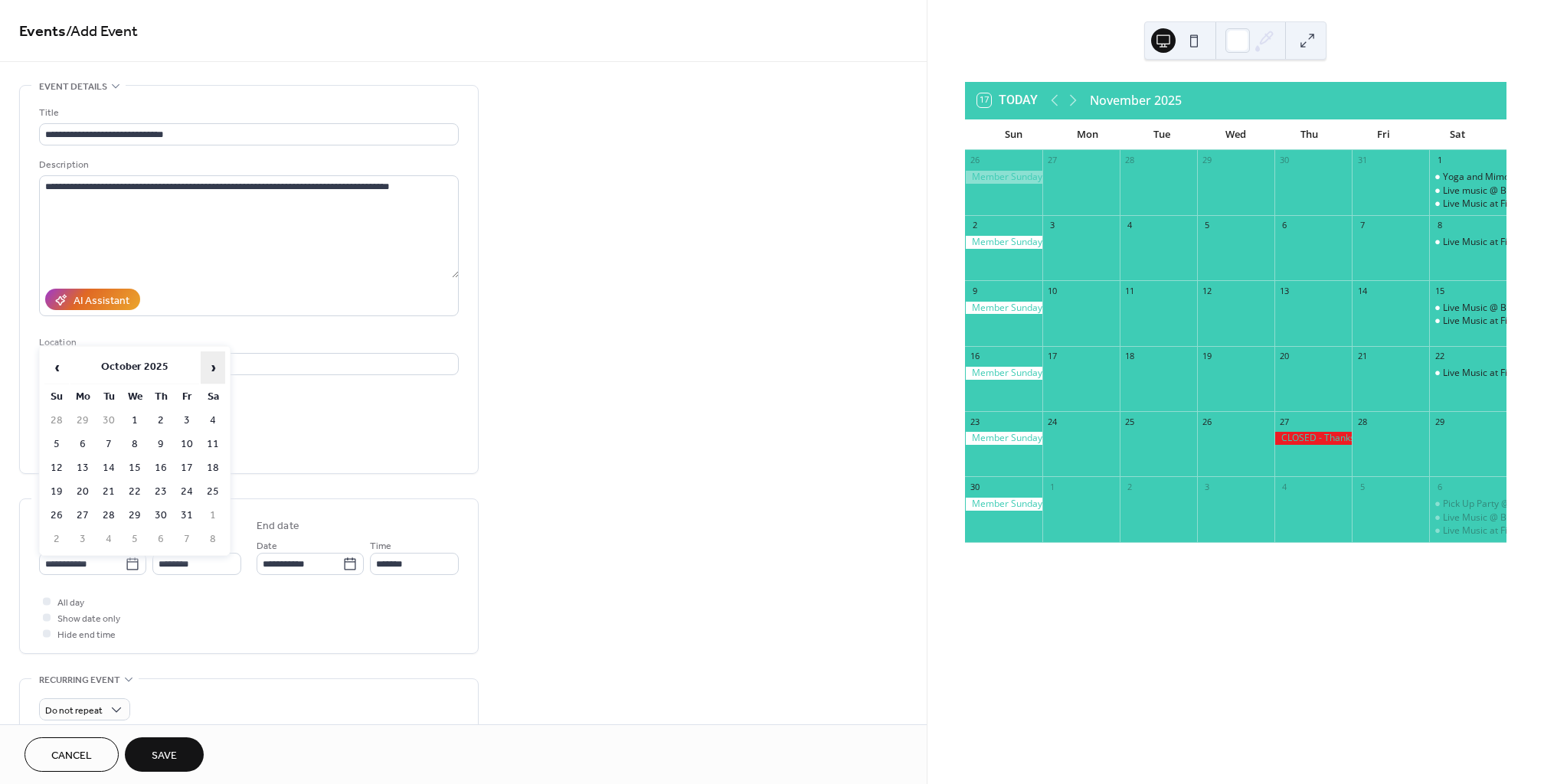 click on "›" at bounding box center (213, 368) 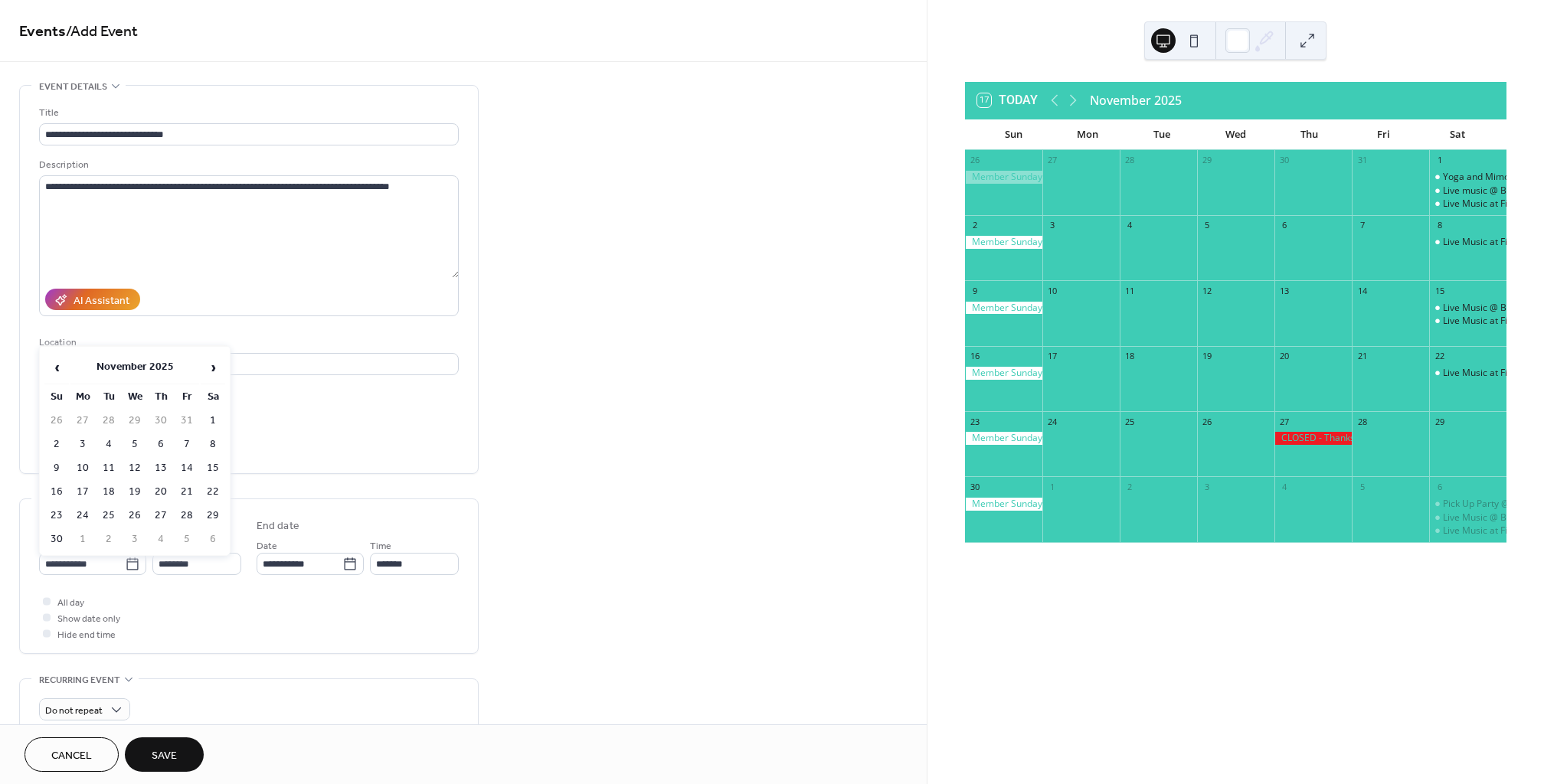 click on "8" at bounding box center (213, 444) 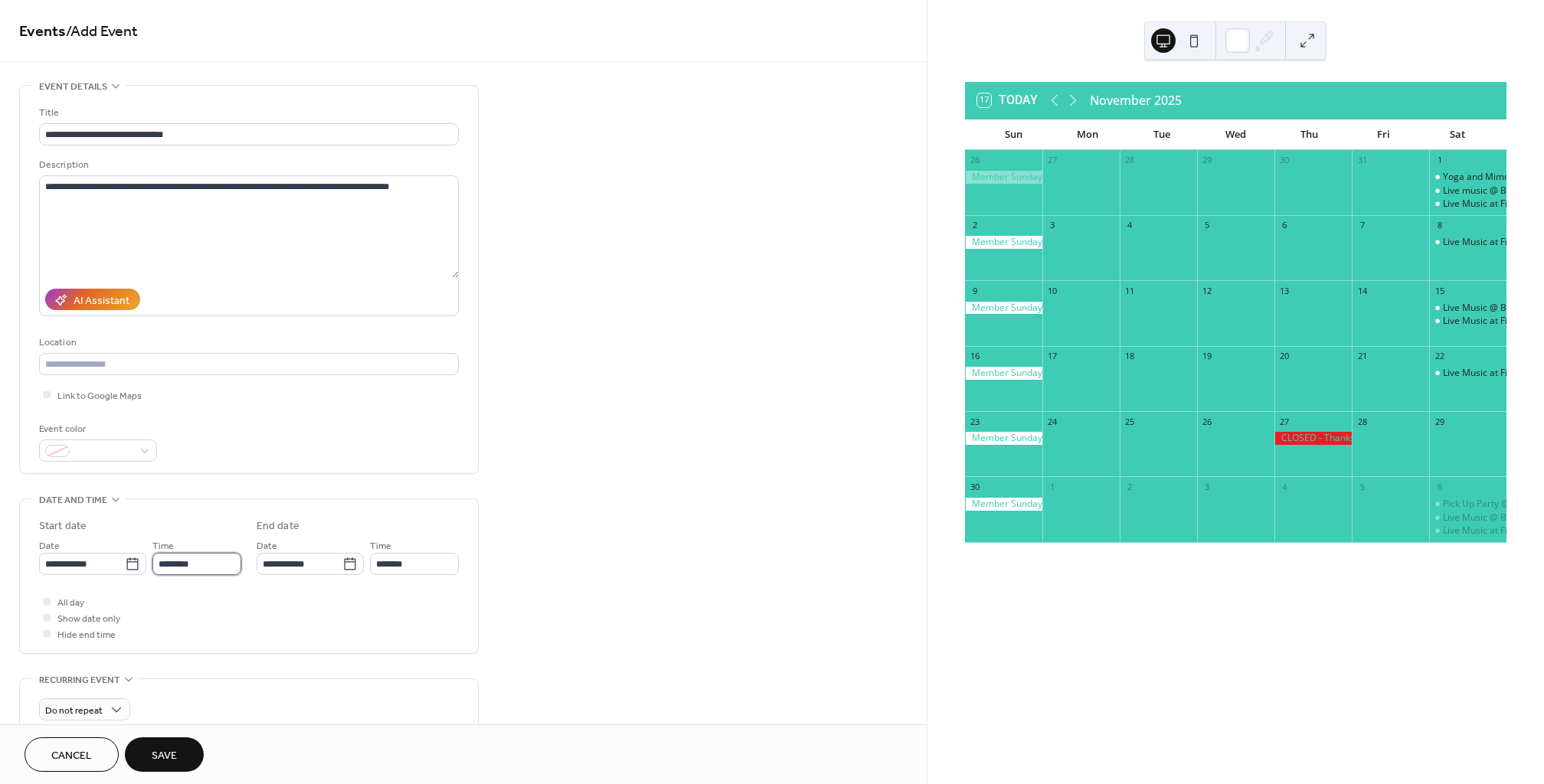 click on "********" at bounding box center (197, 564) 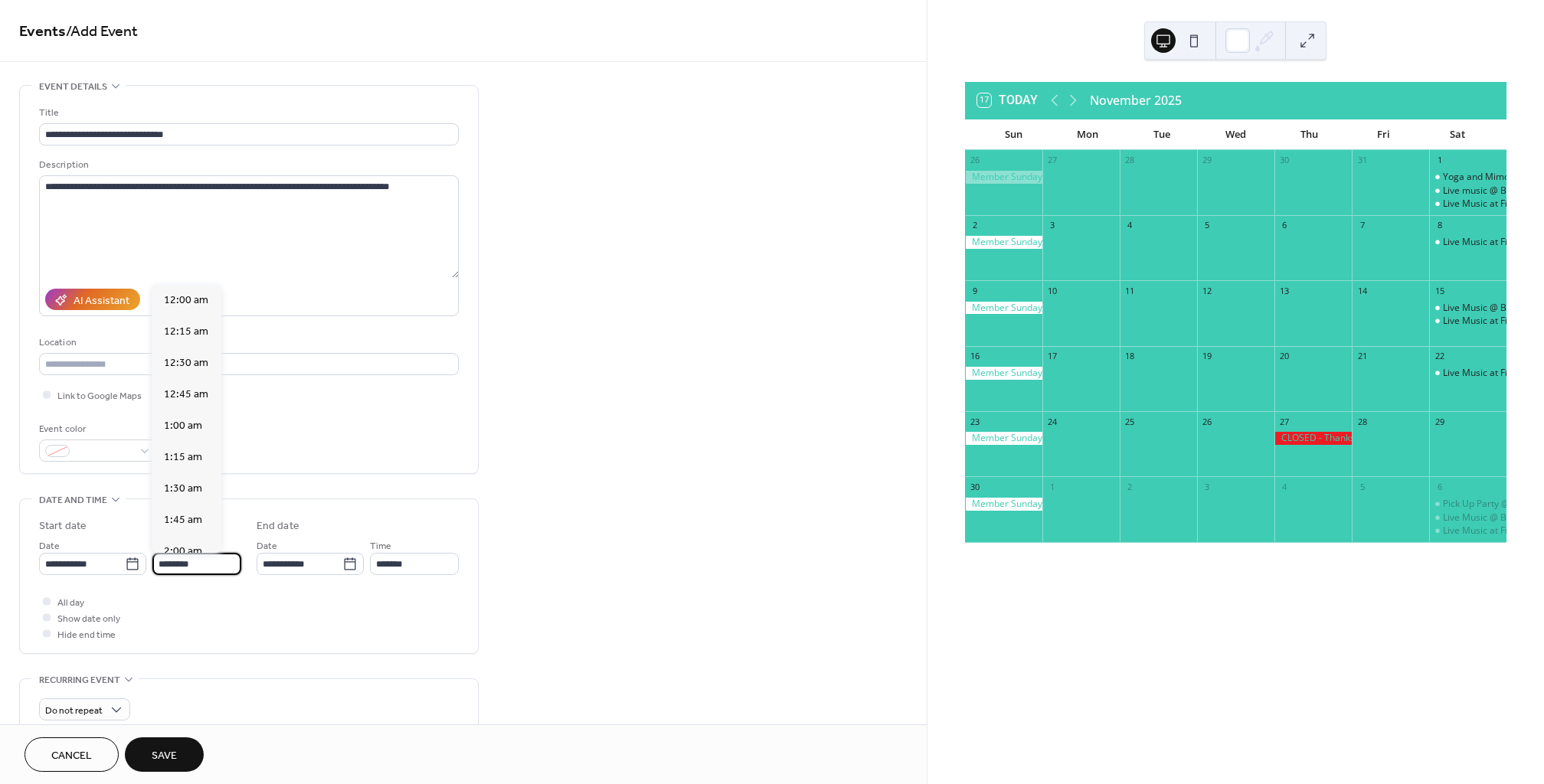 scroll, scrollTop: 1488, scrollLeft: 0, axis: vertical 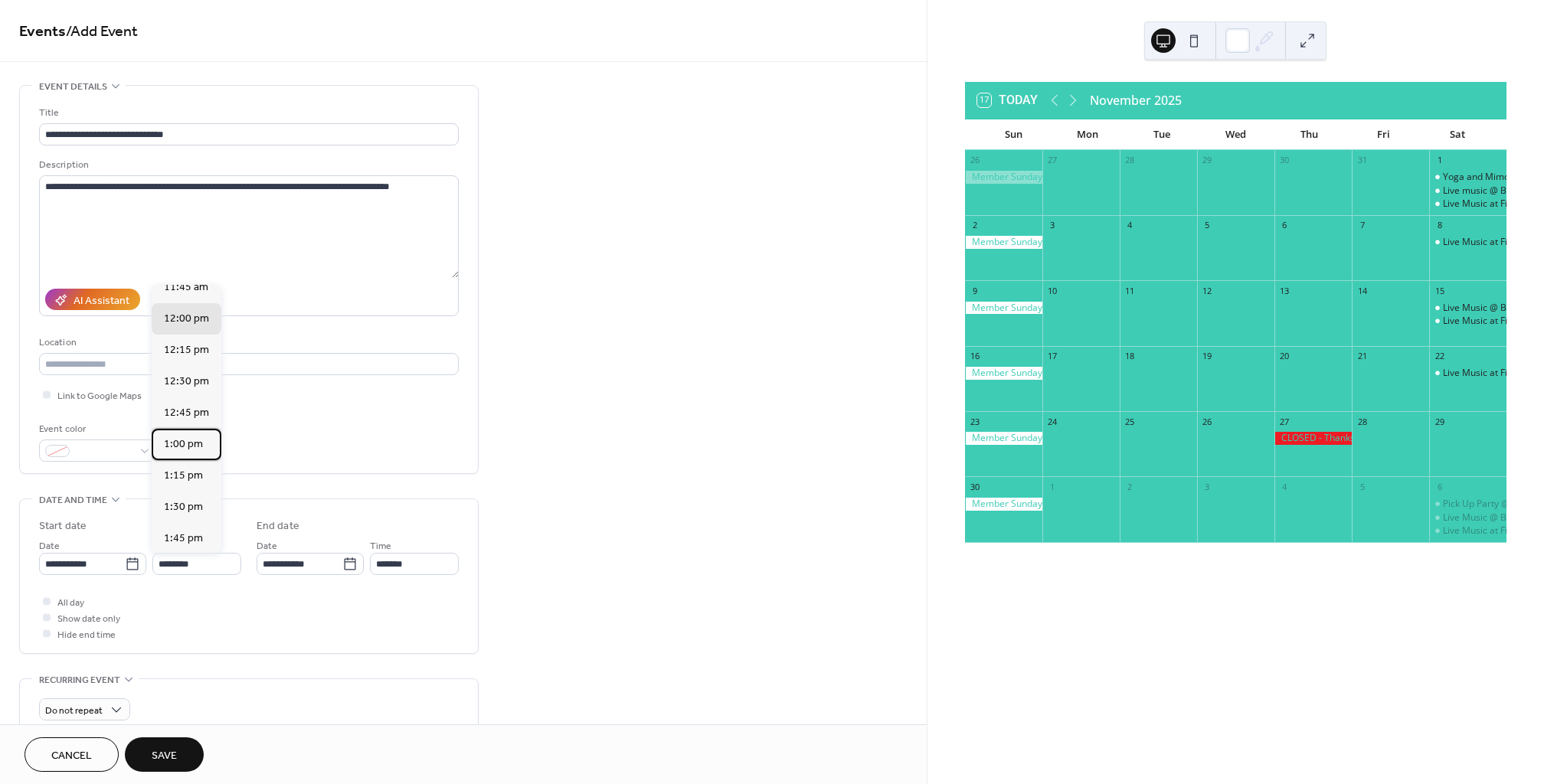 click on "1:00 pm" at bounding box center [183, 444] 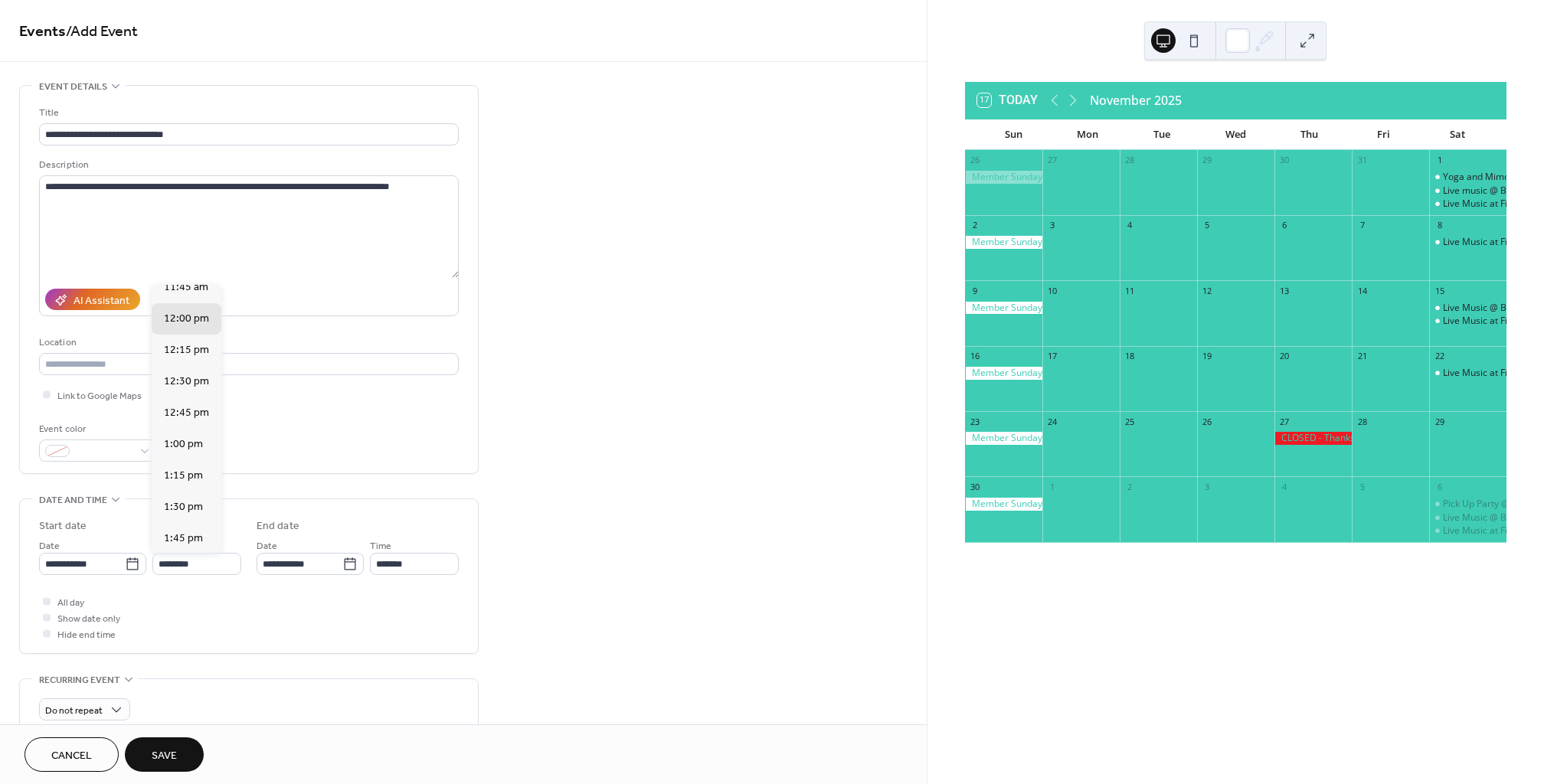 type on "*******" 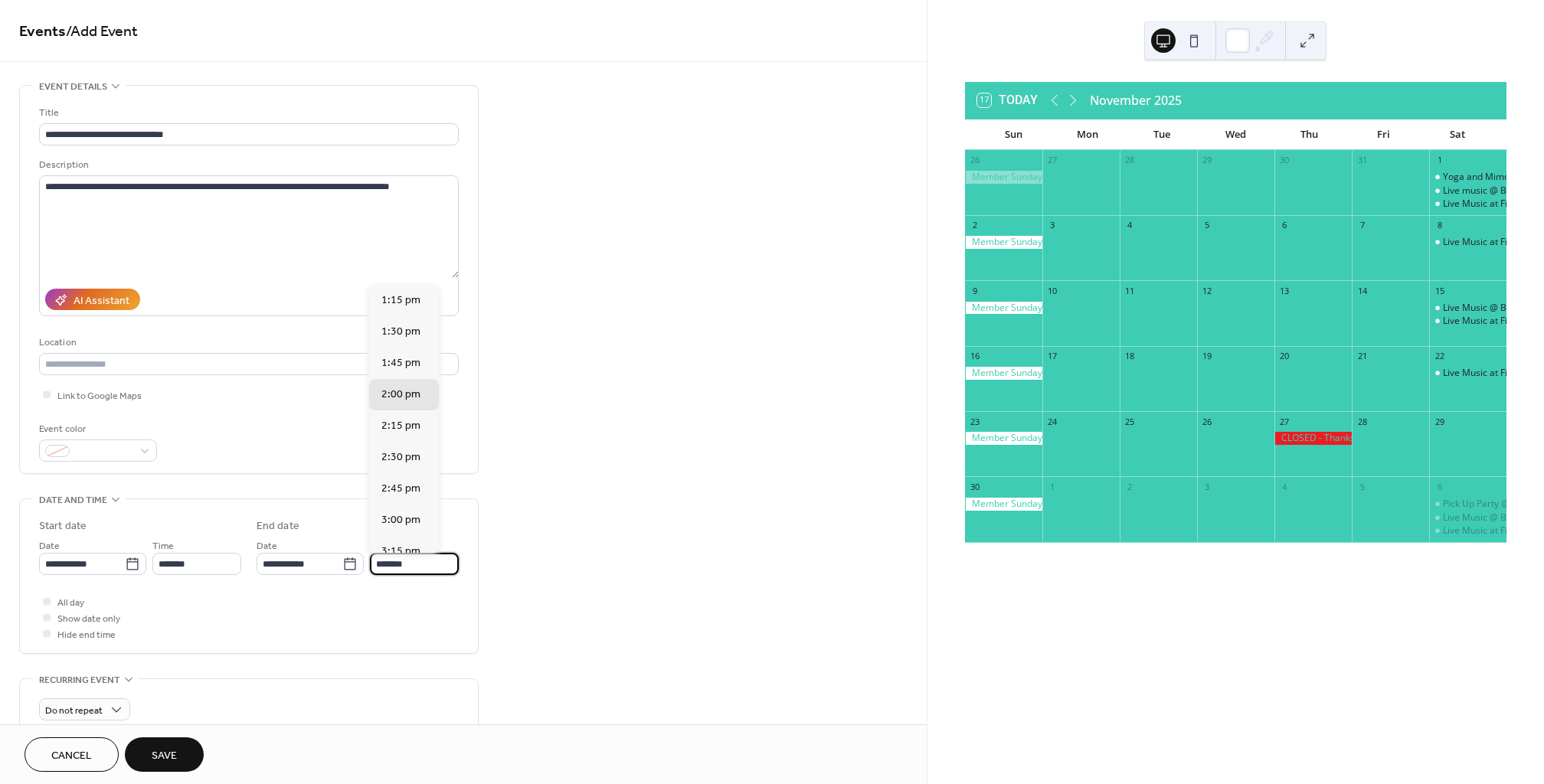 click on "*******" at bounding box center (414, 564) 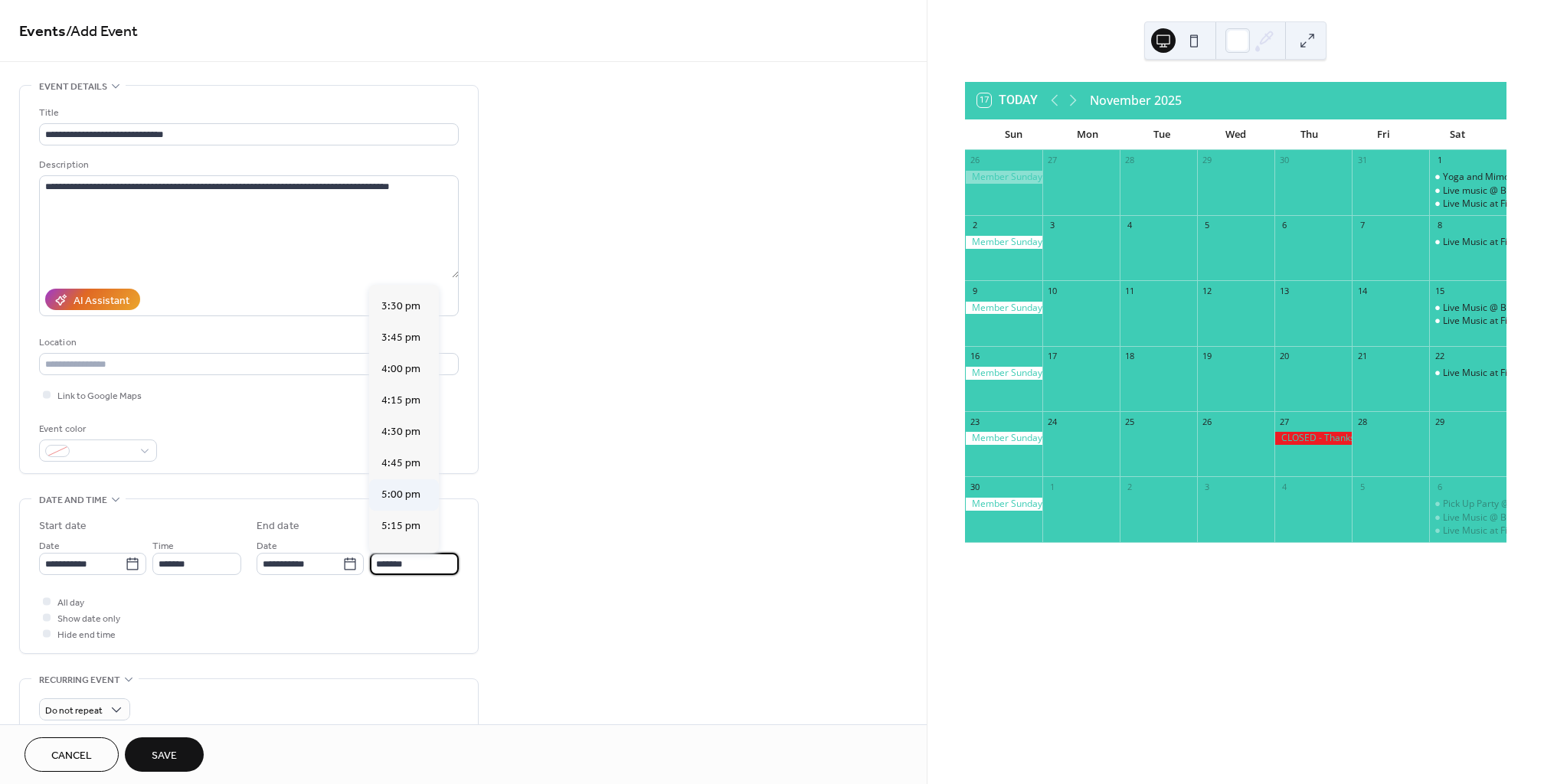 scroll, scrollTop: 279, scrollLeft: 0, axis: vertical 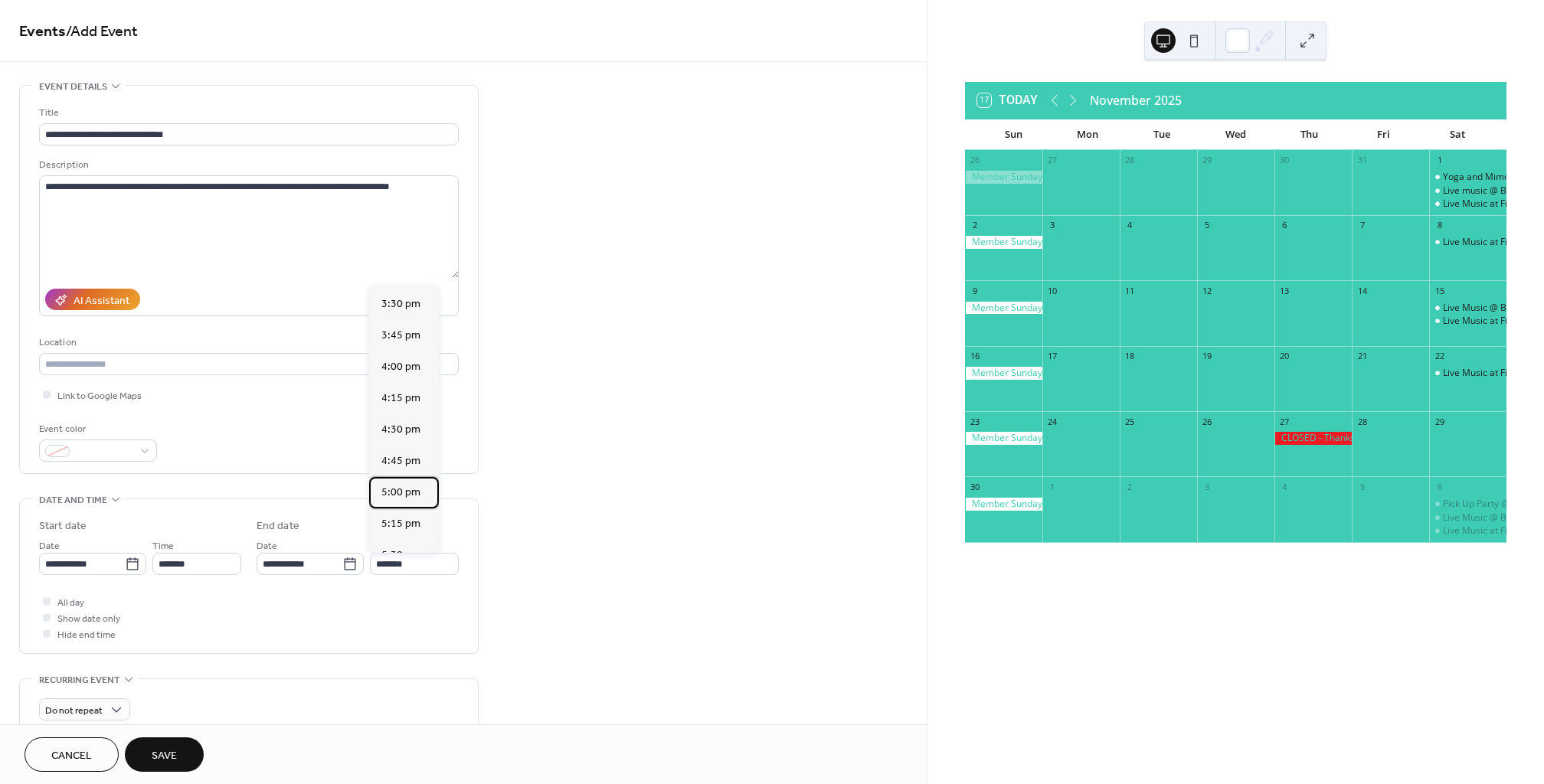 click on "5:00 pm" at bounding box center (401, 492) 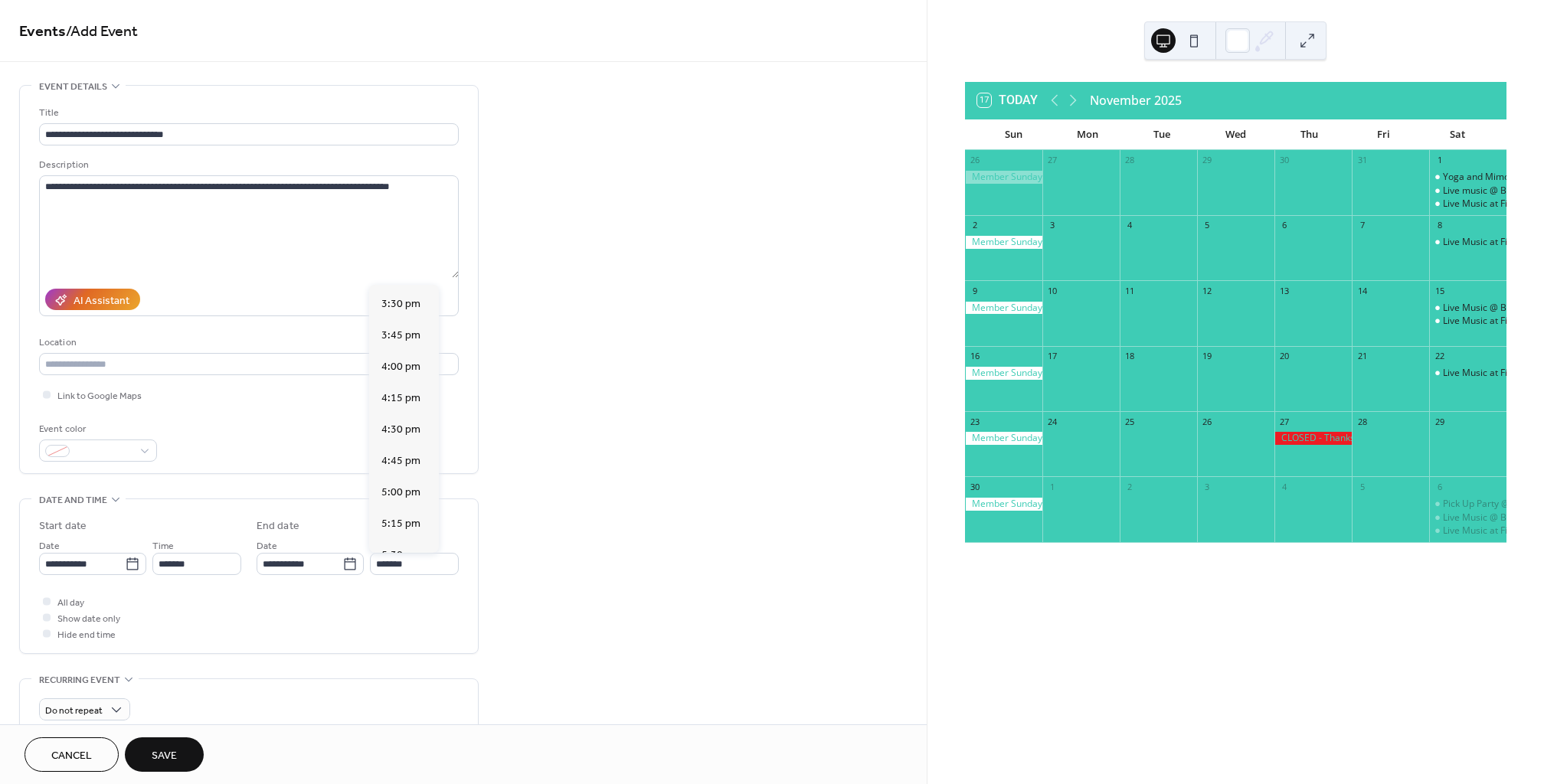 type on "*******" 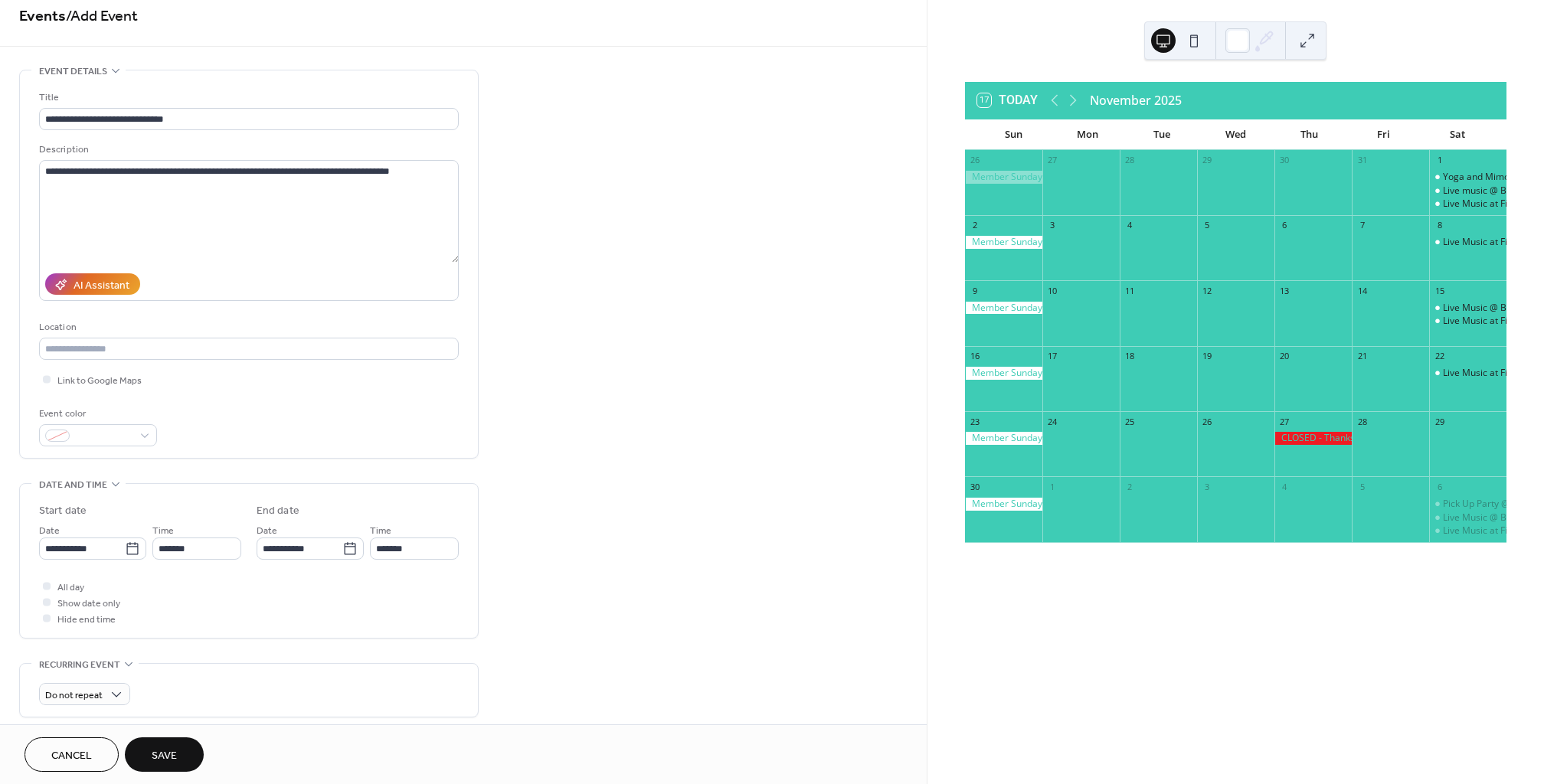 scroll, scrollTop: 28, scrollLeft: 0, axis: vertical 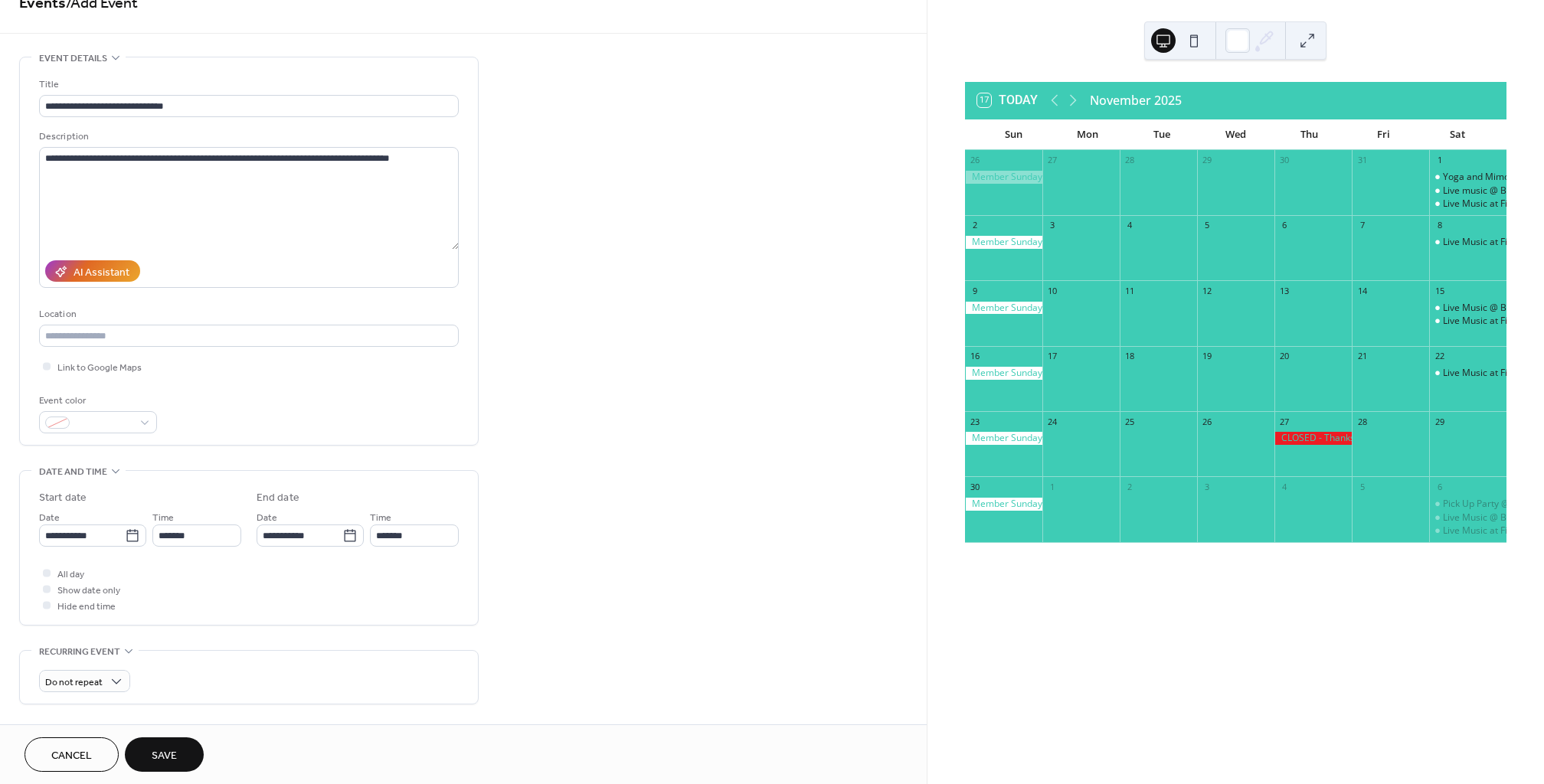 click on "Save" at bounding box center (164, 756) 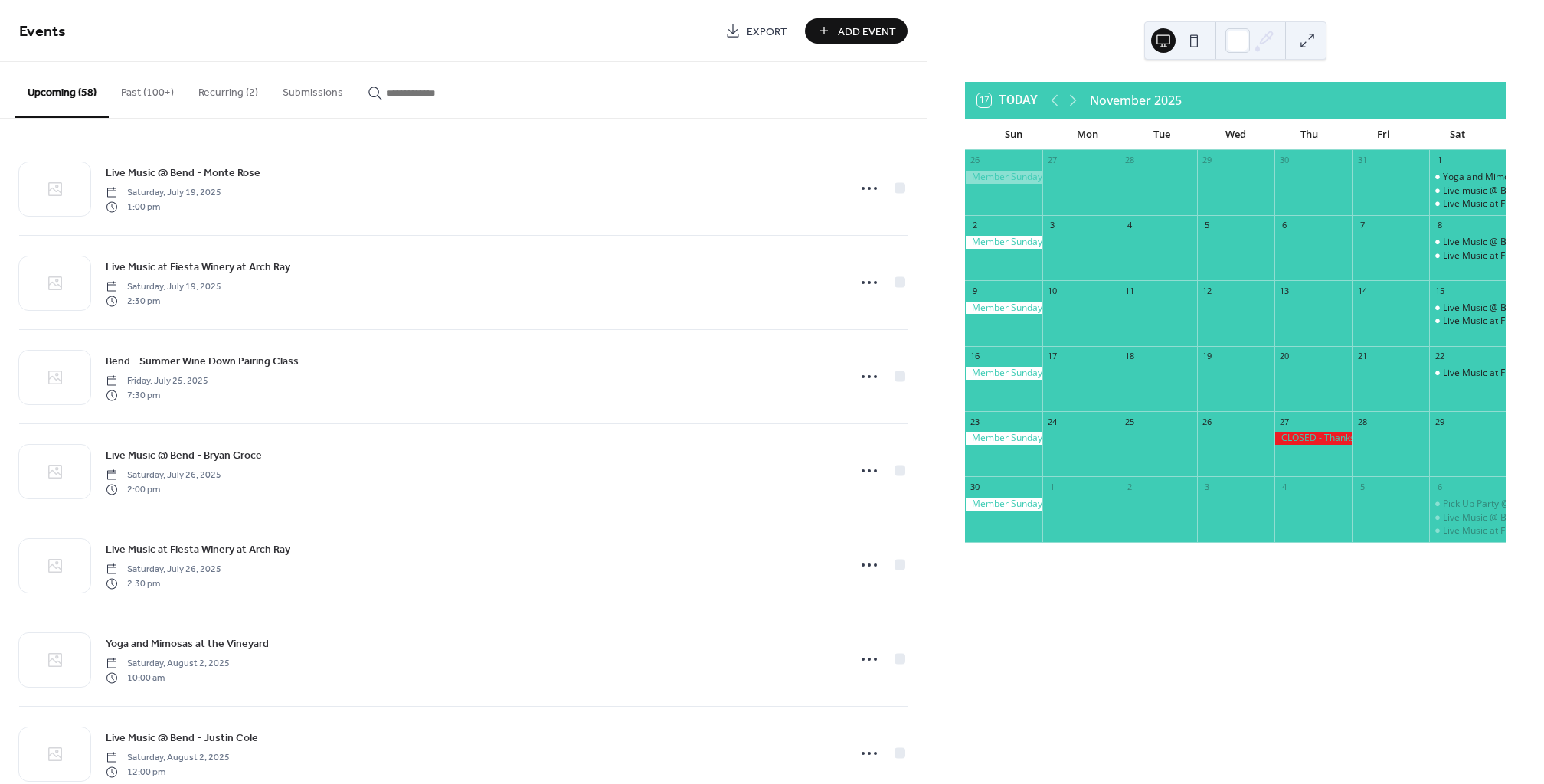 click on "Add Event" at bounding box center [867, 31] 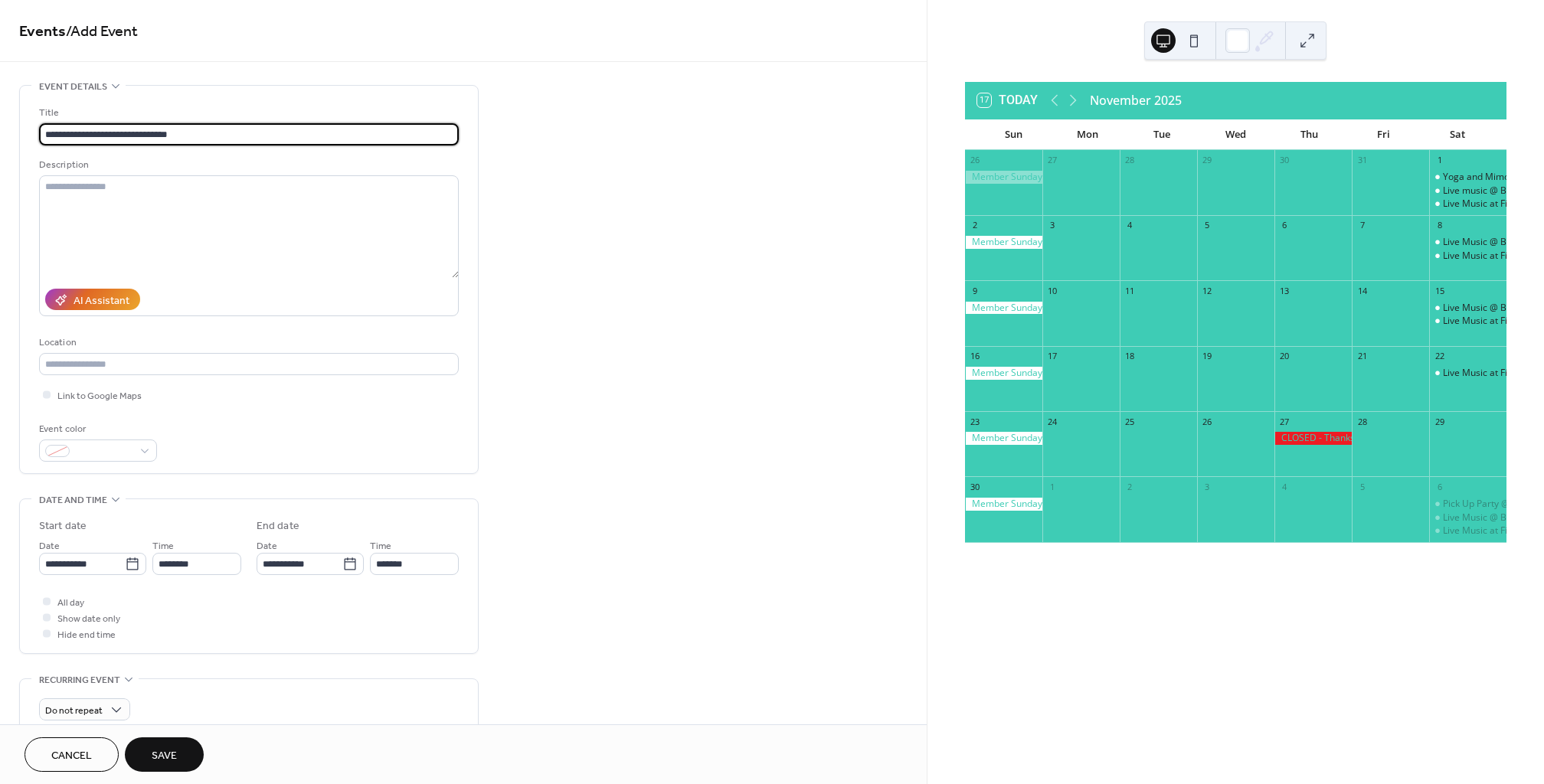 type on "**********" 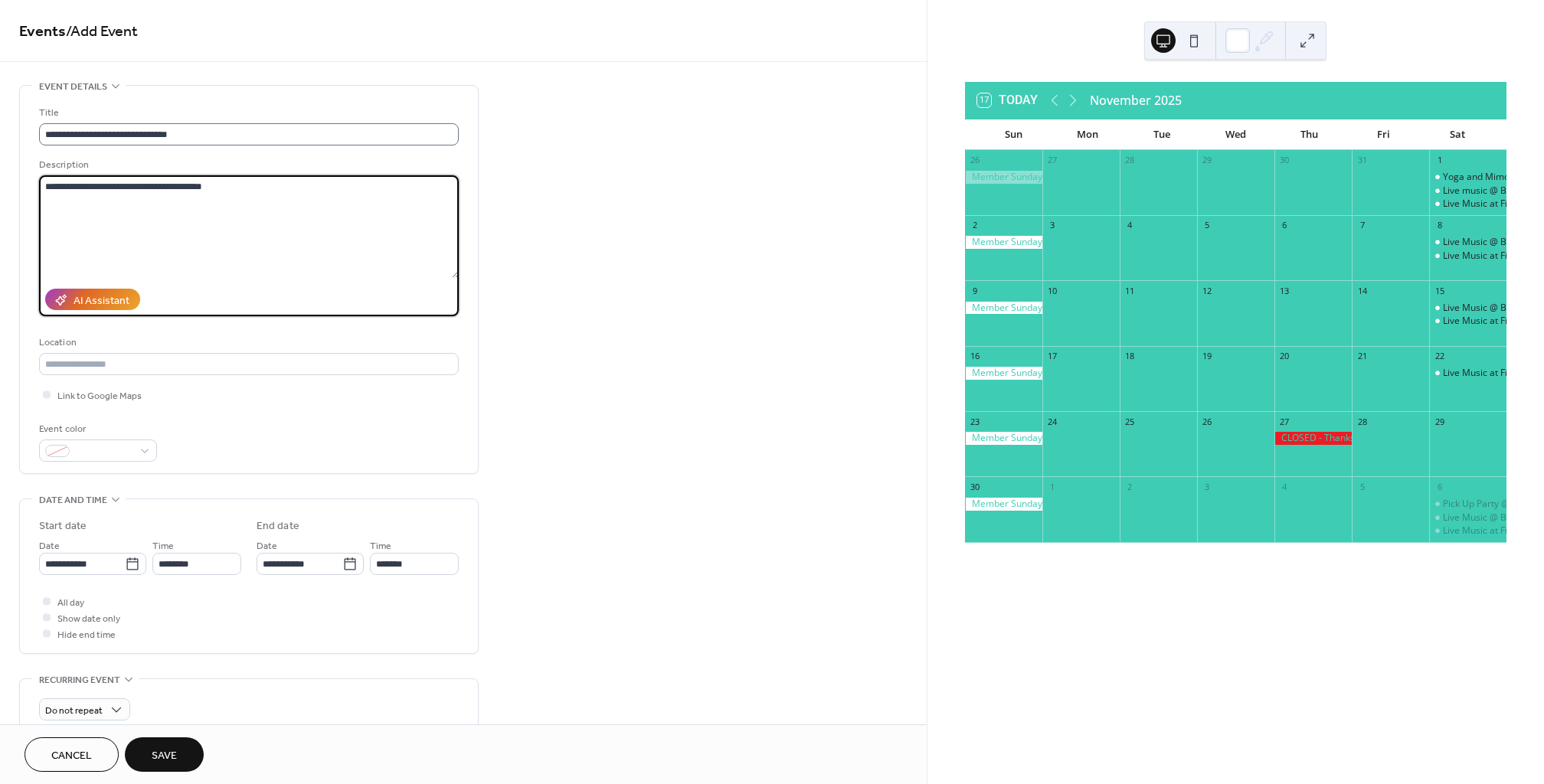 type on "**********" 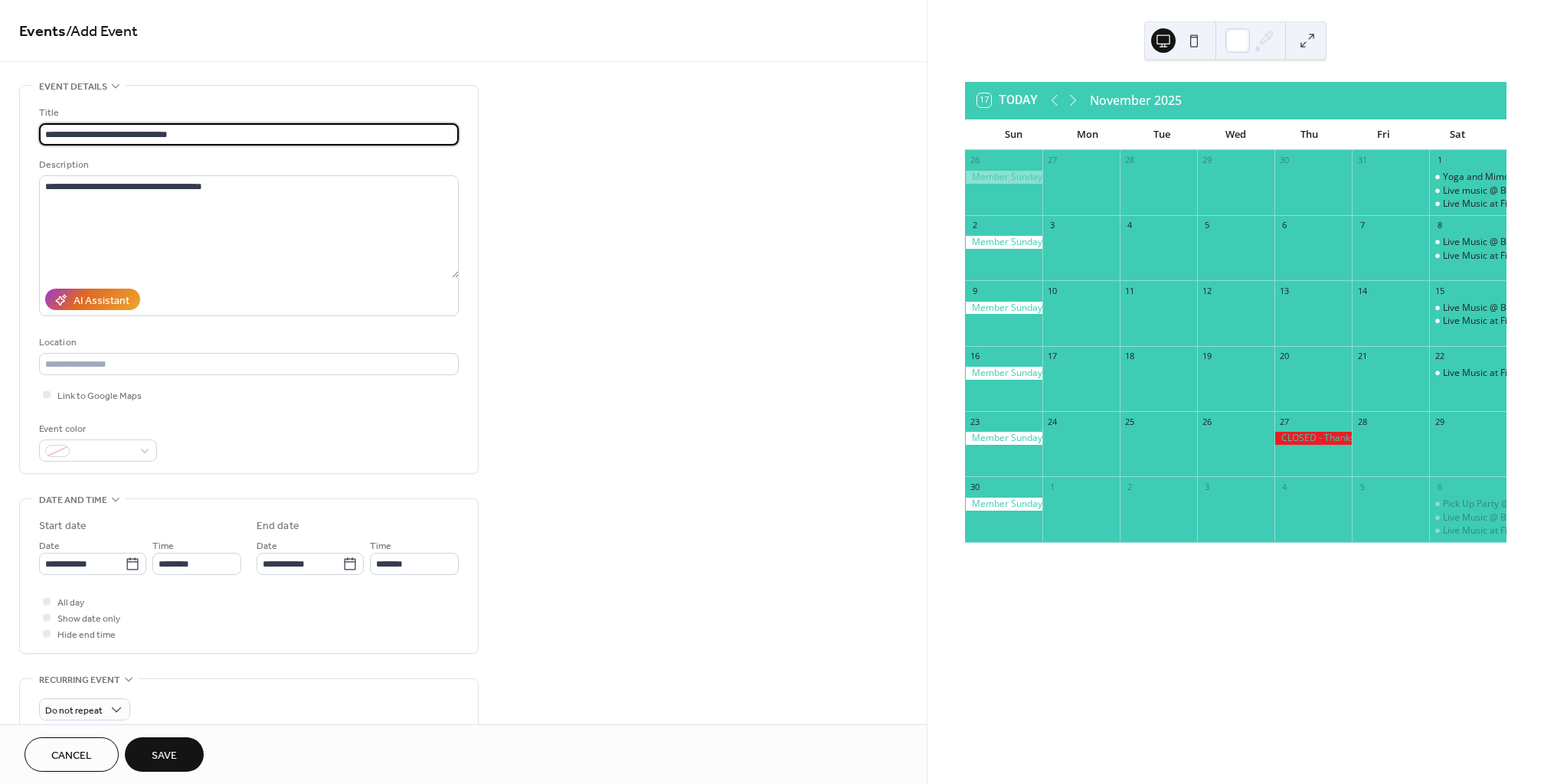scroll, scrollTop: 1, scrollLeft: 0, axis: vertical 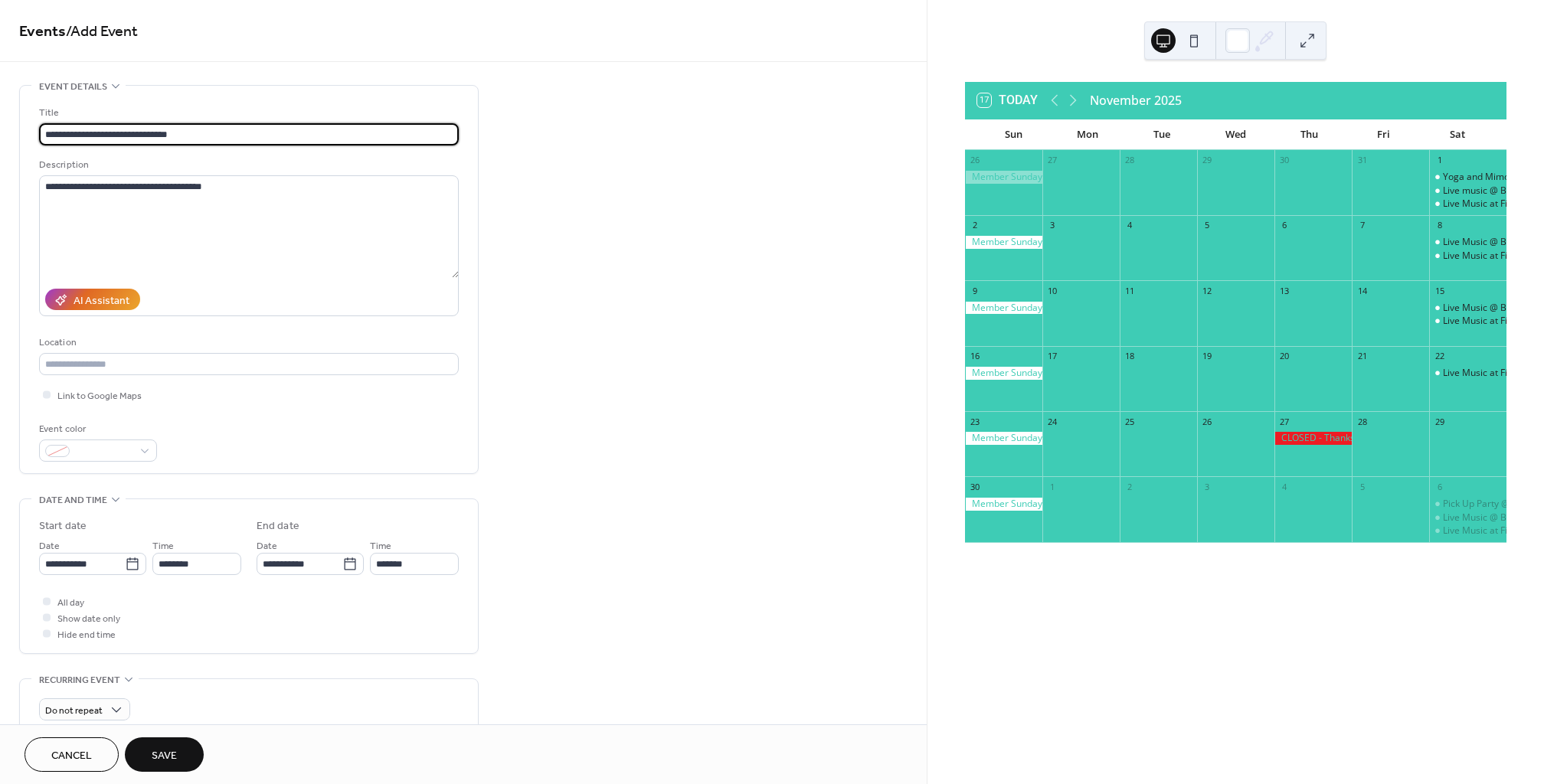 drag, startPoint x: 142, startPoint y: 133, endPoint x: 178, endPoint y: 135, distance: 36.055513 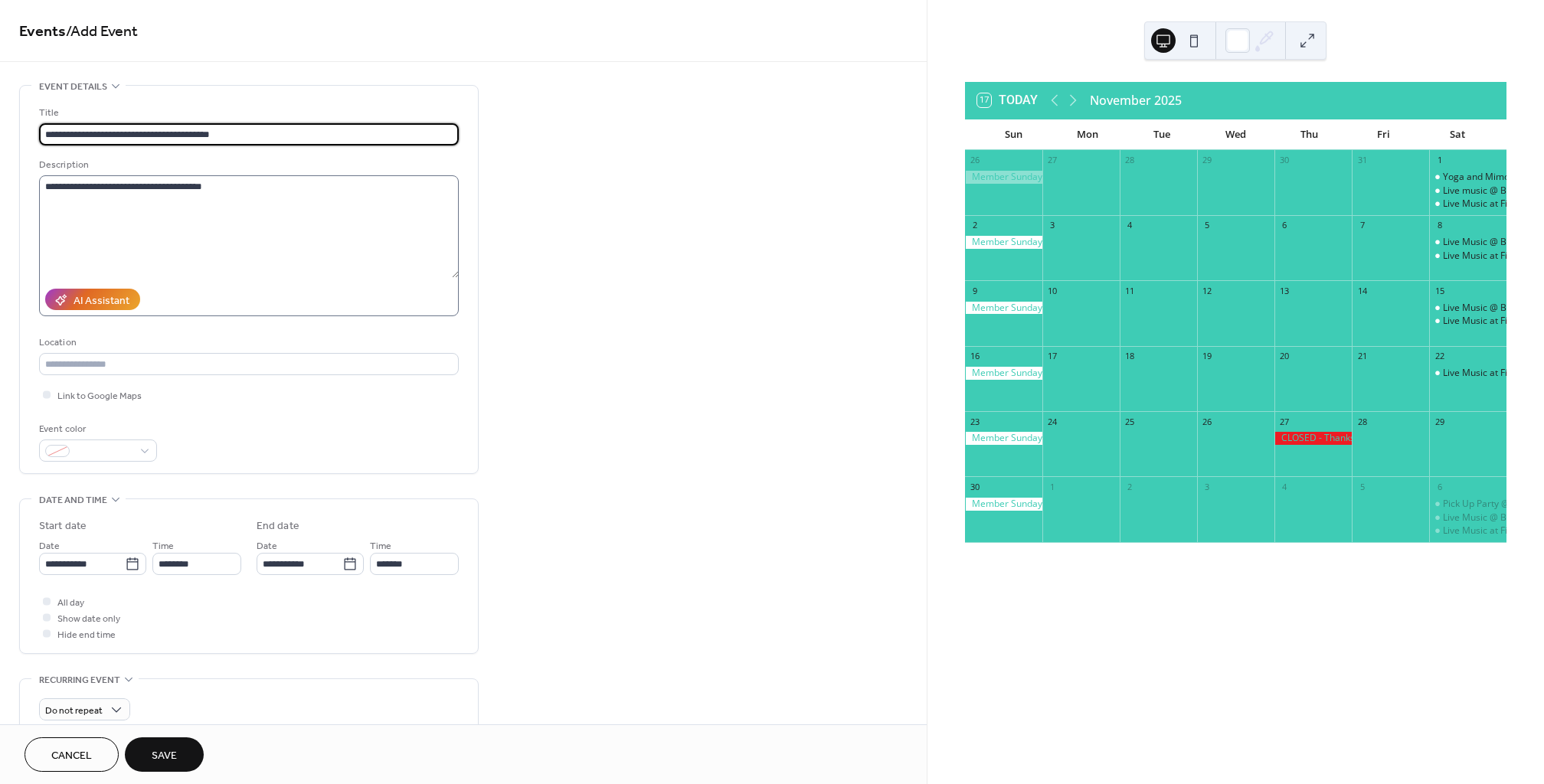 type on "**********" 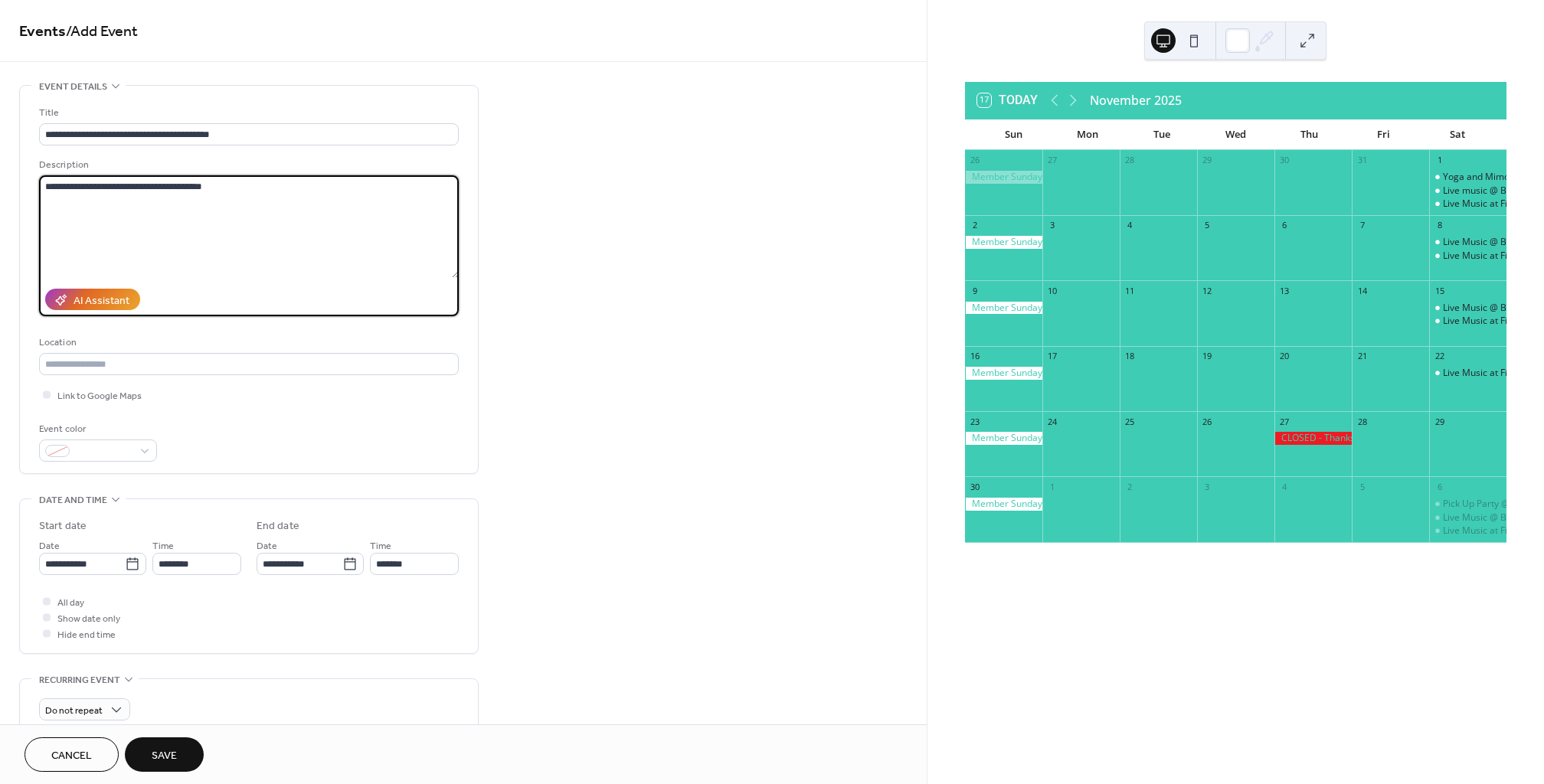 scroll, scrollTop: 0, scrollLeft: 0, axis: both 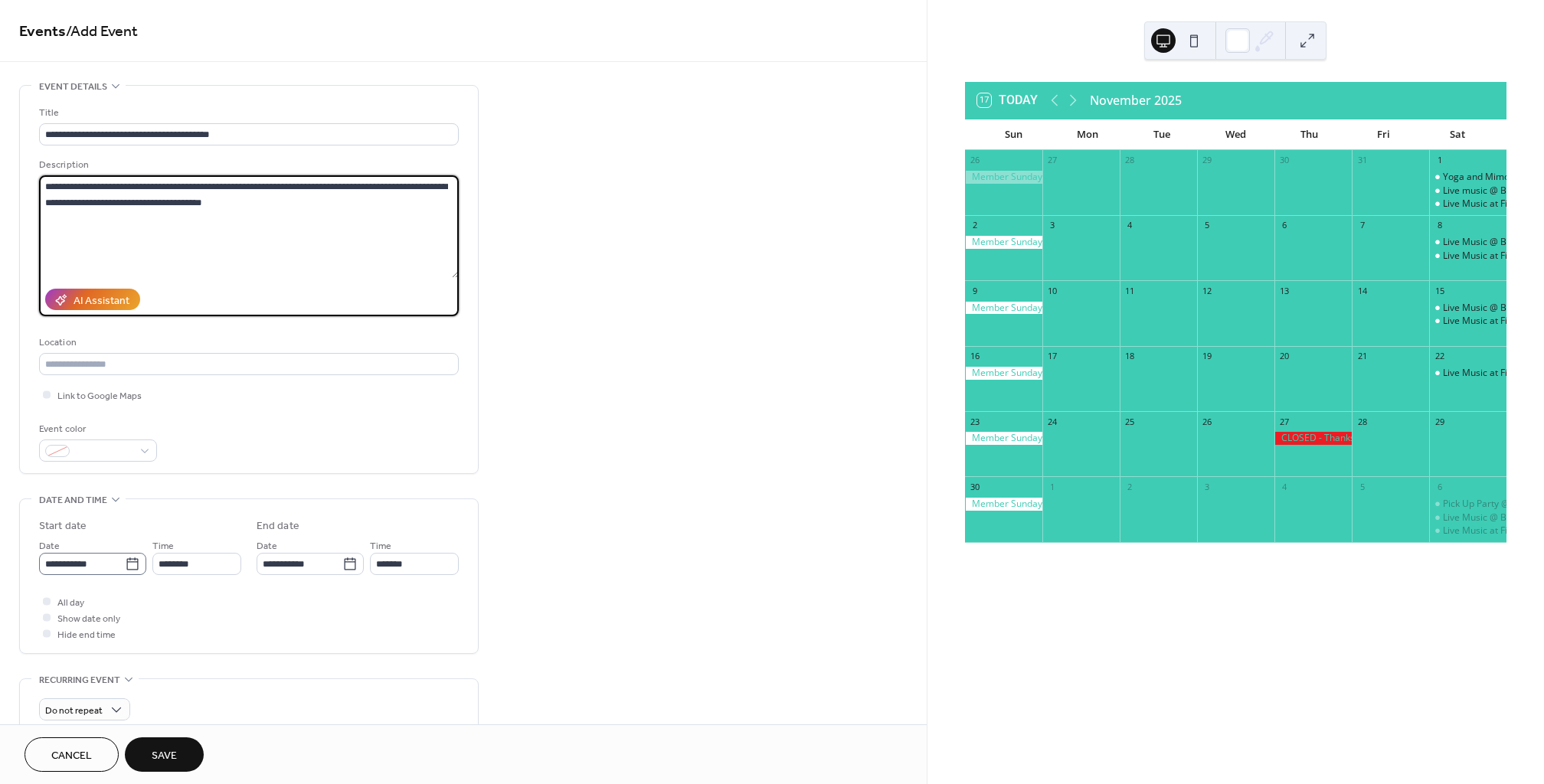 type on "**********" 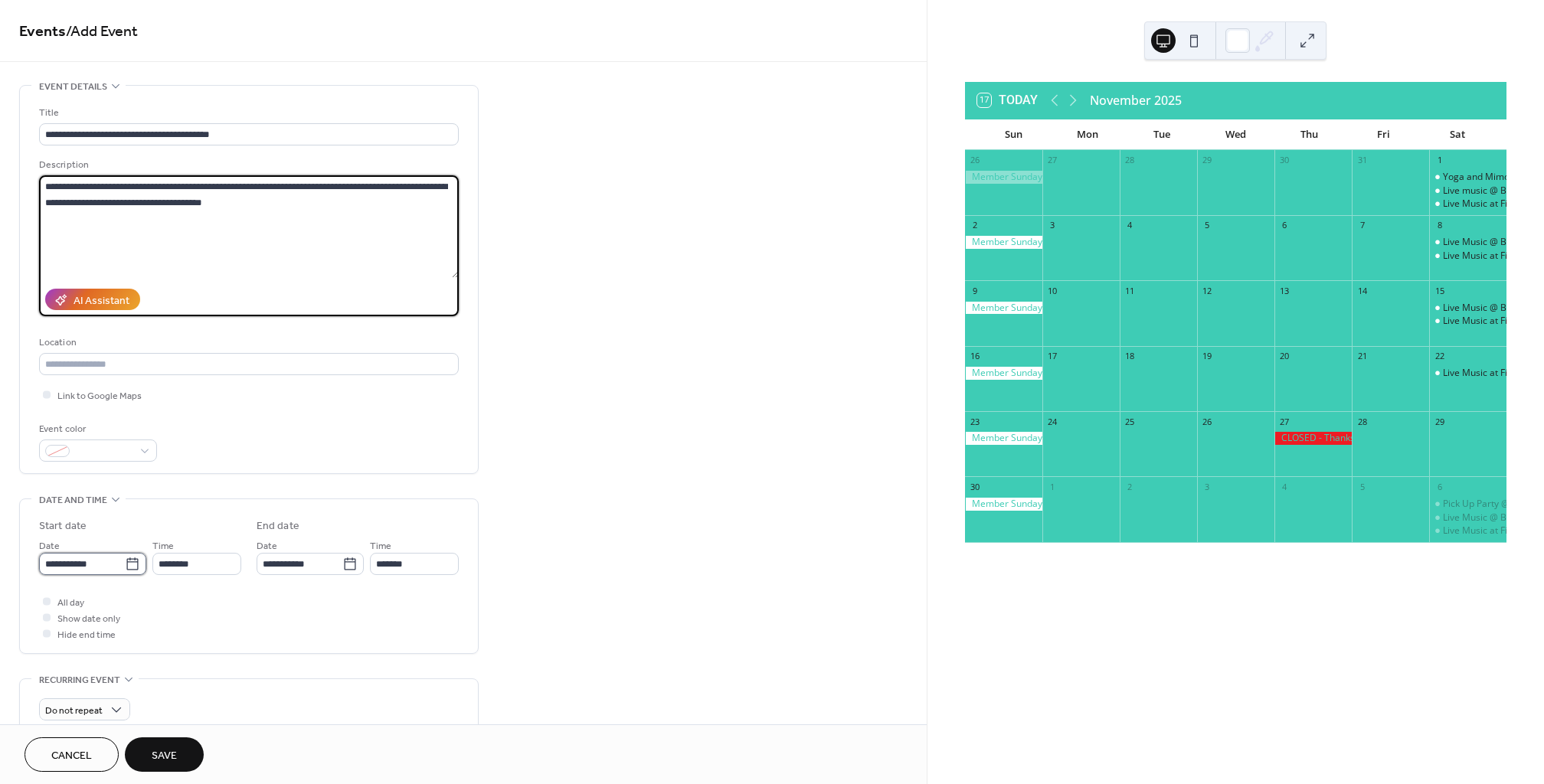 click on "**********" at bounding box center (82, 564) 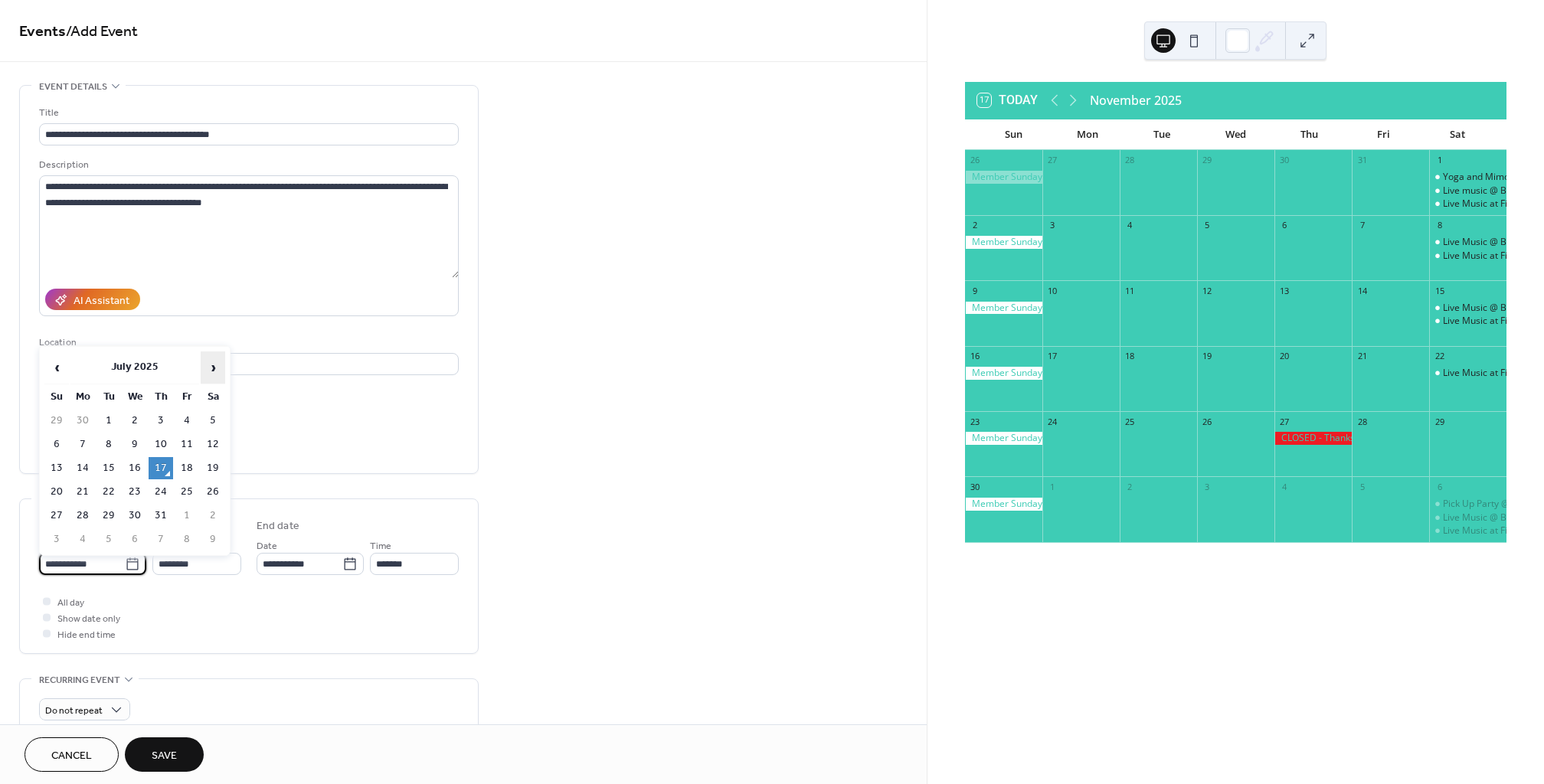 click on "›" at bounding box center (213, 368) 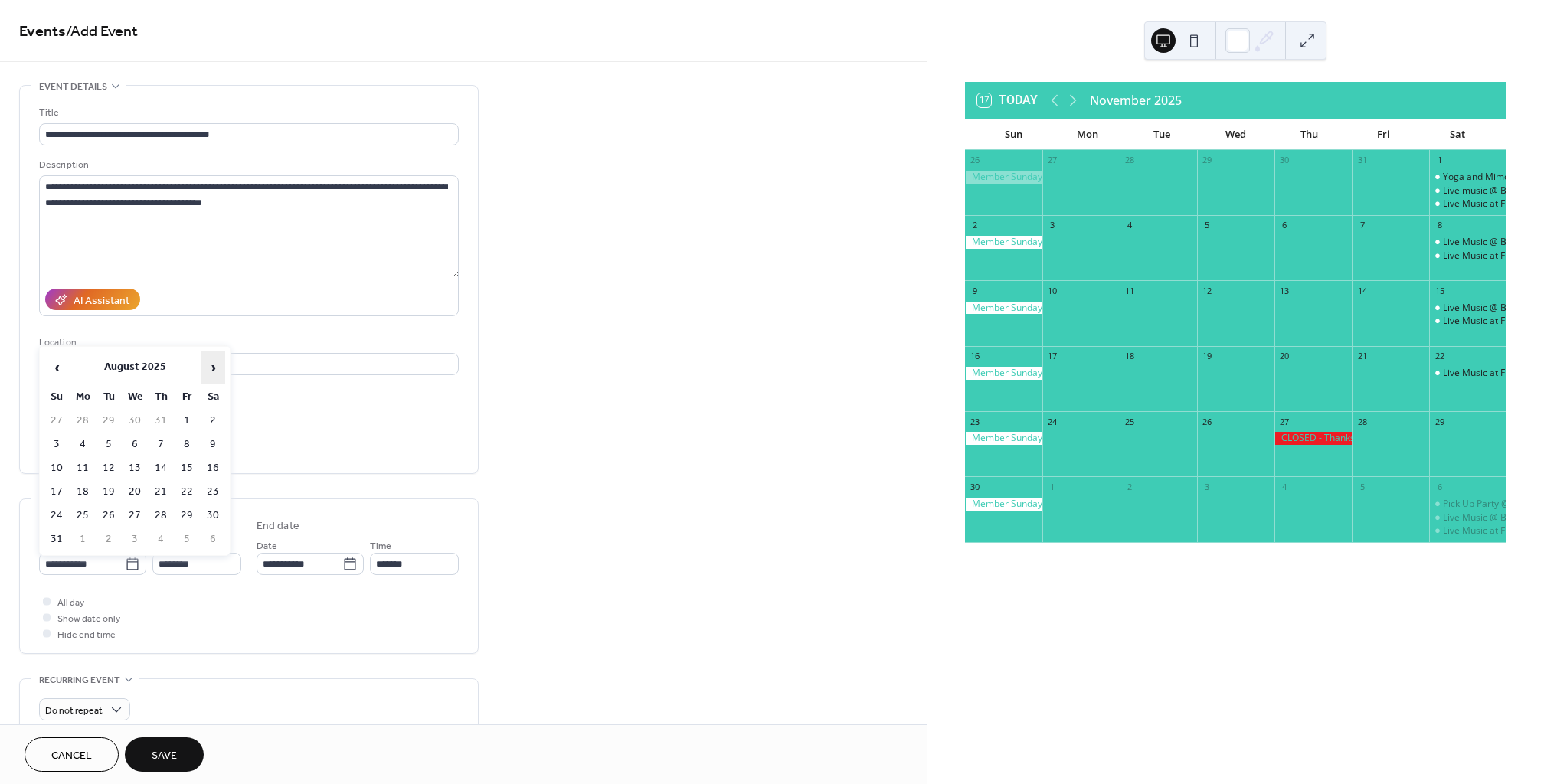 click on "›" at bounding box center [213, 368] 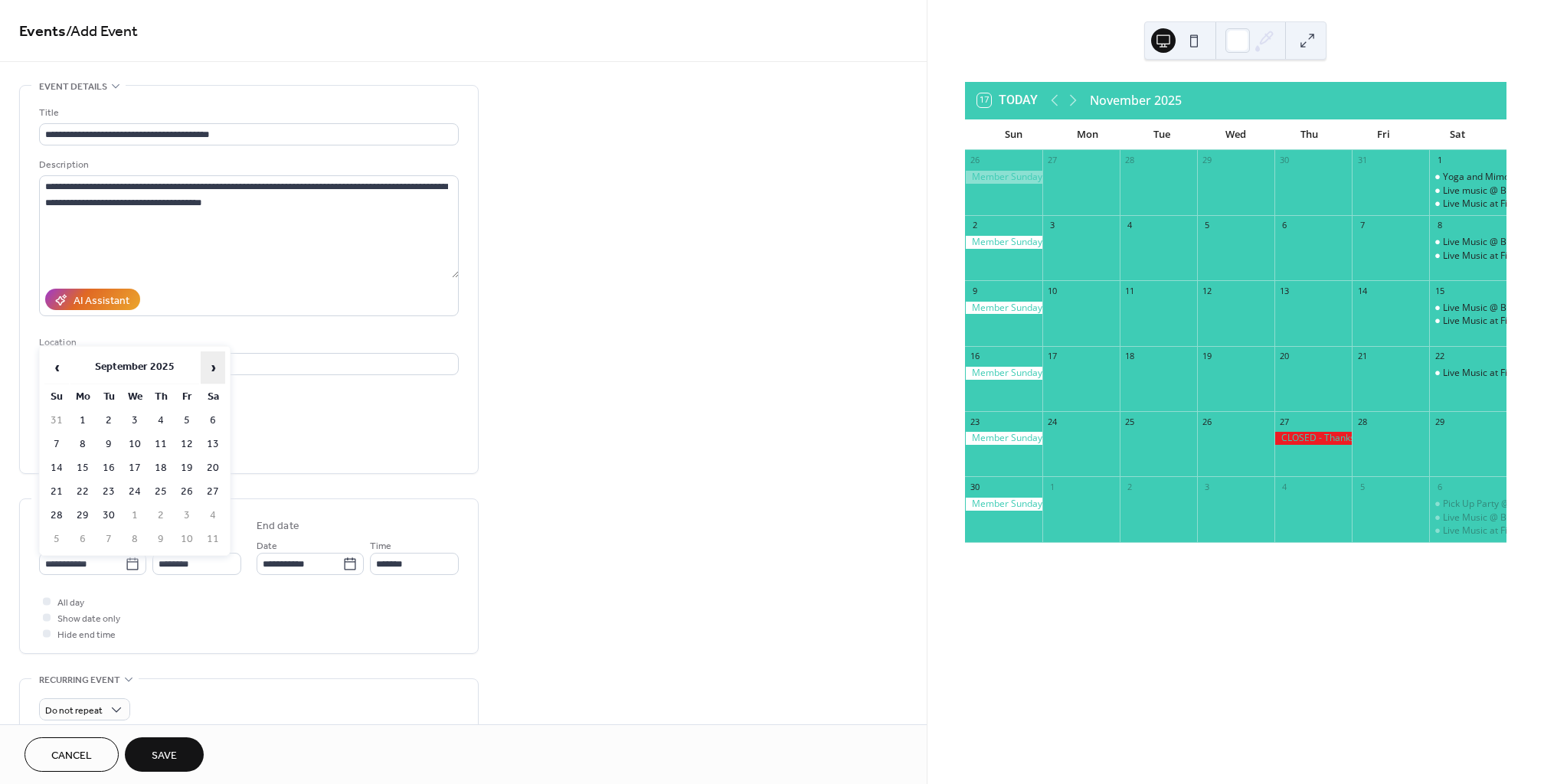 click on "›" at bounding box center [213, 368] 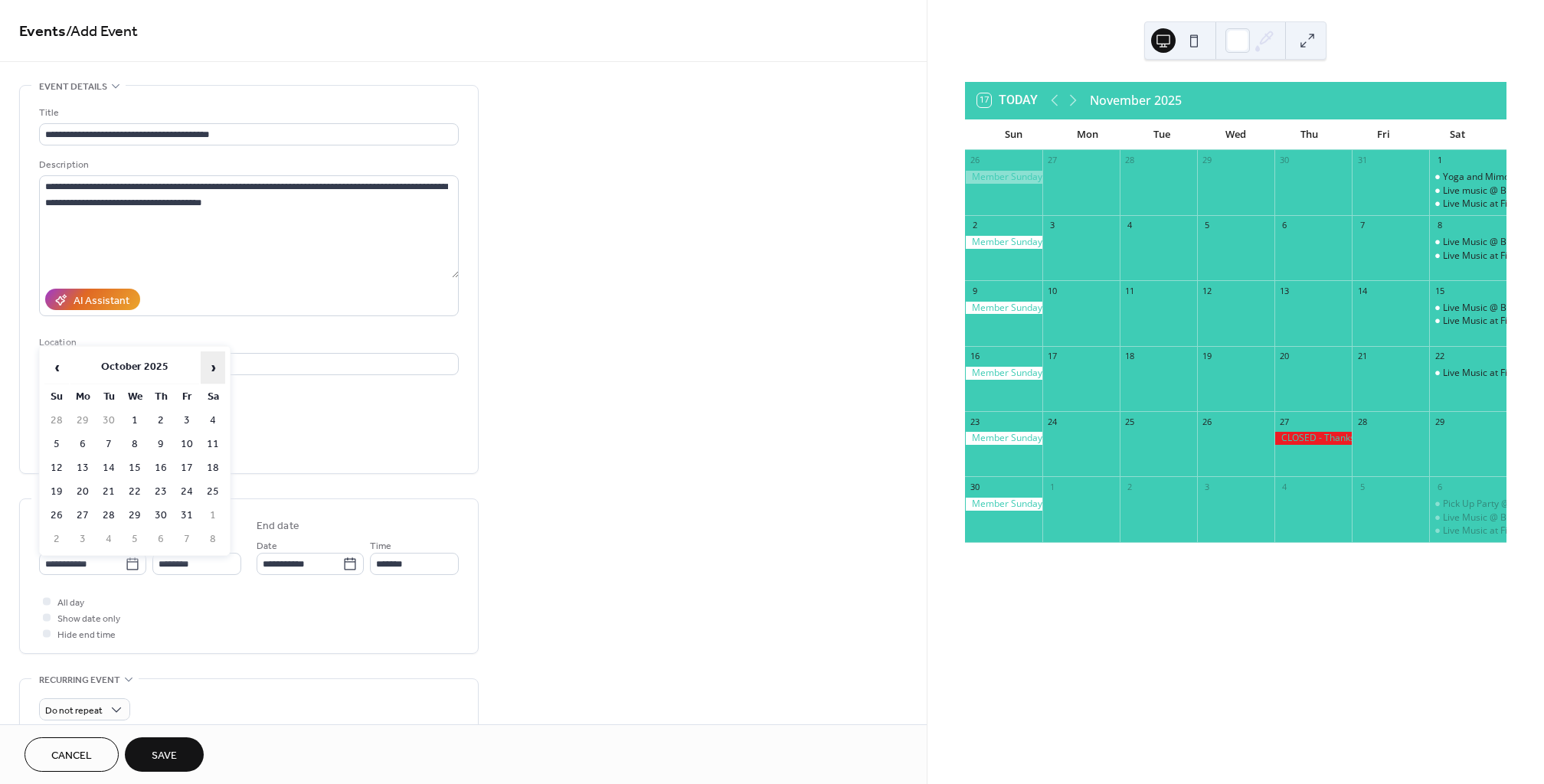 click on "›" at bounding box center (213, 368) 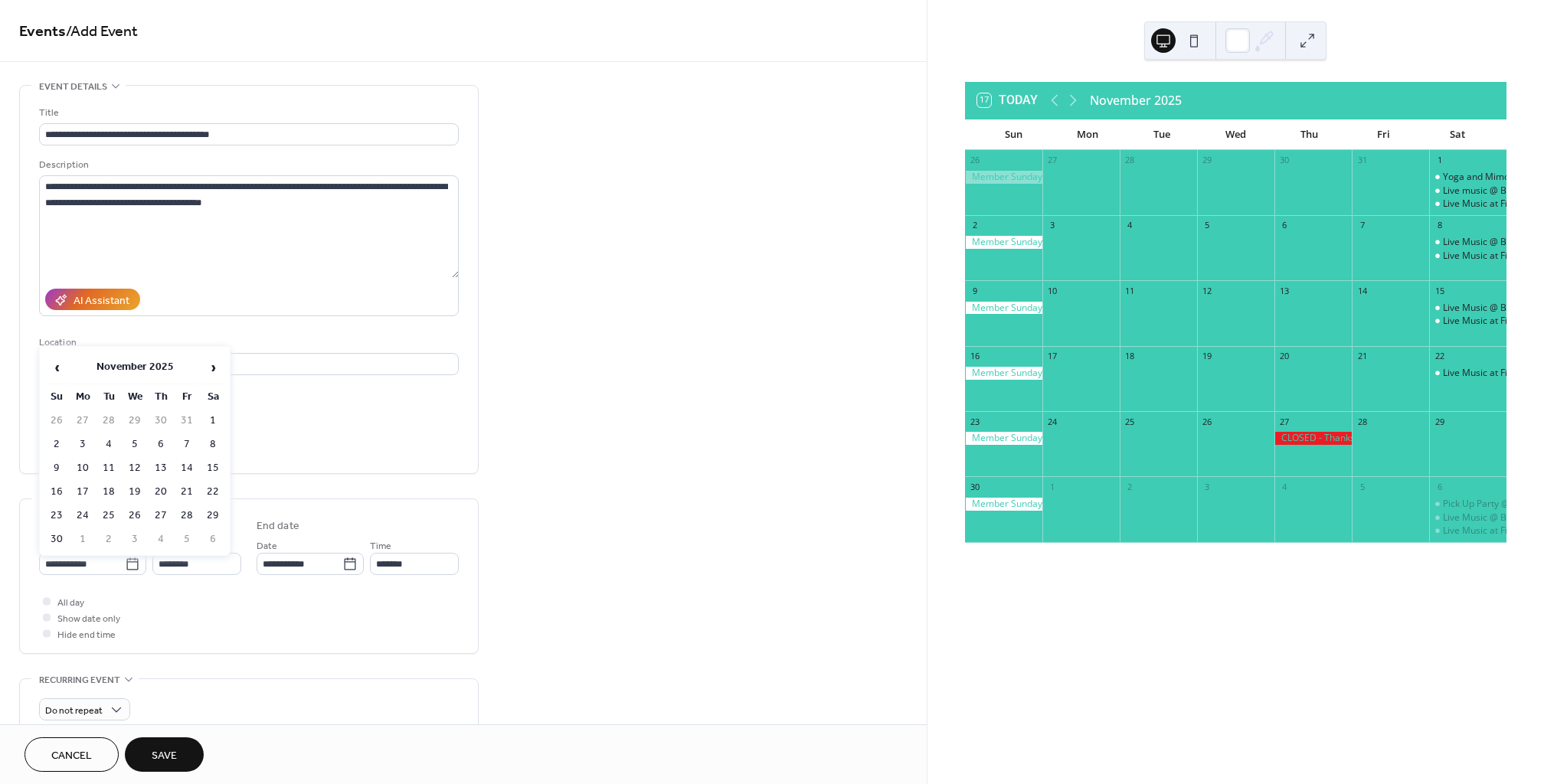 click on "28" at bounding box center (187, 515) 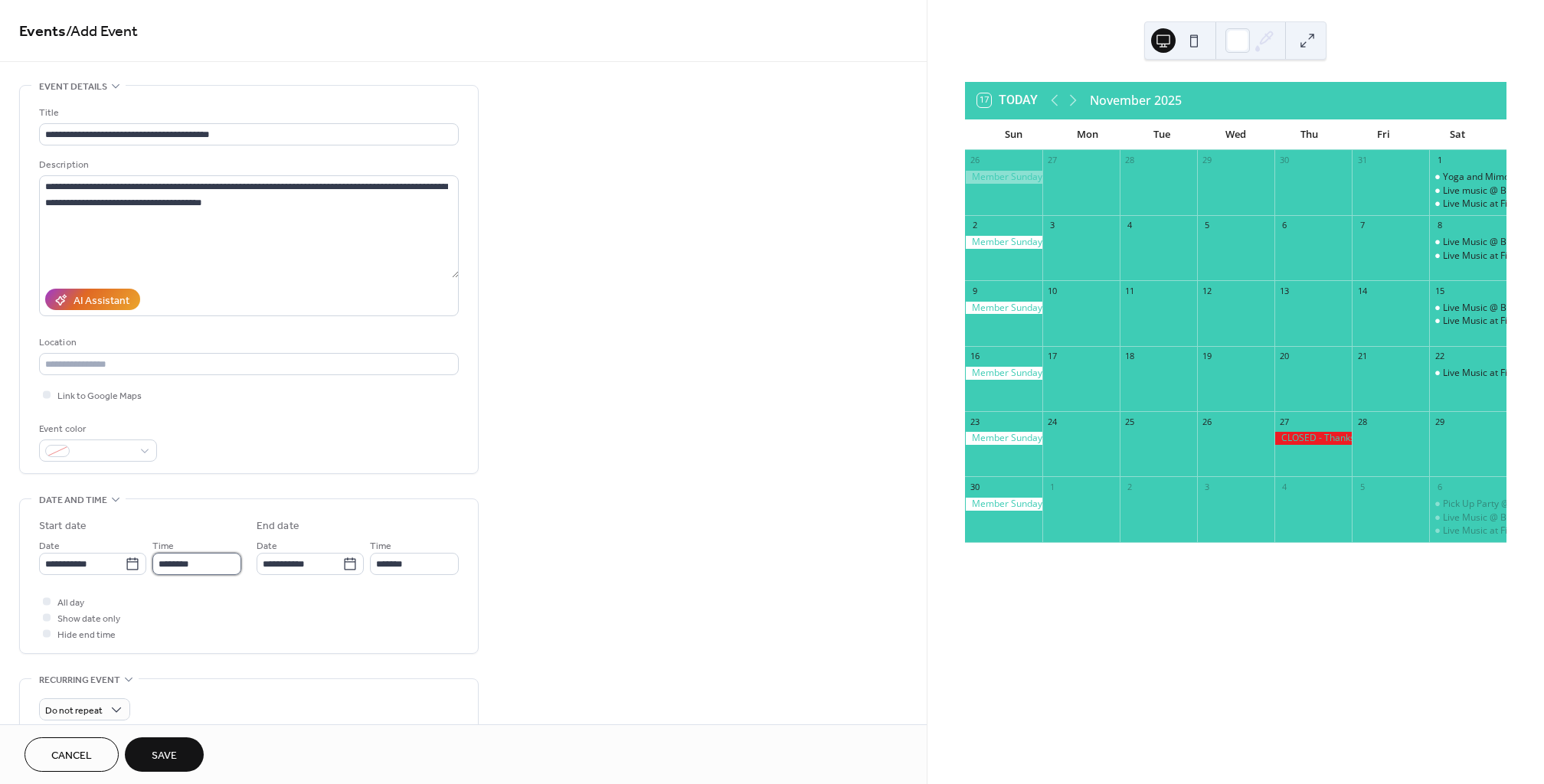 click on "********" at bounding box center (197, 564) 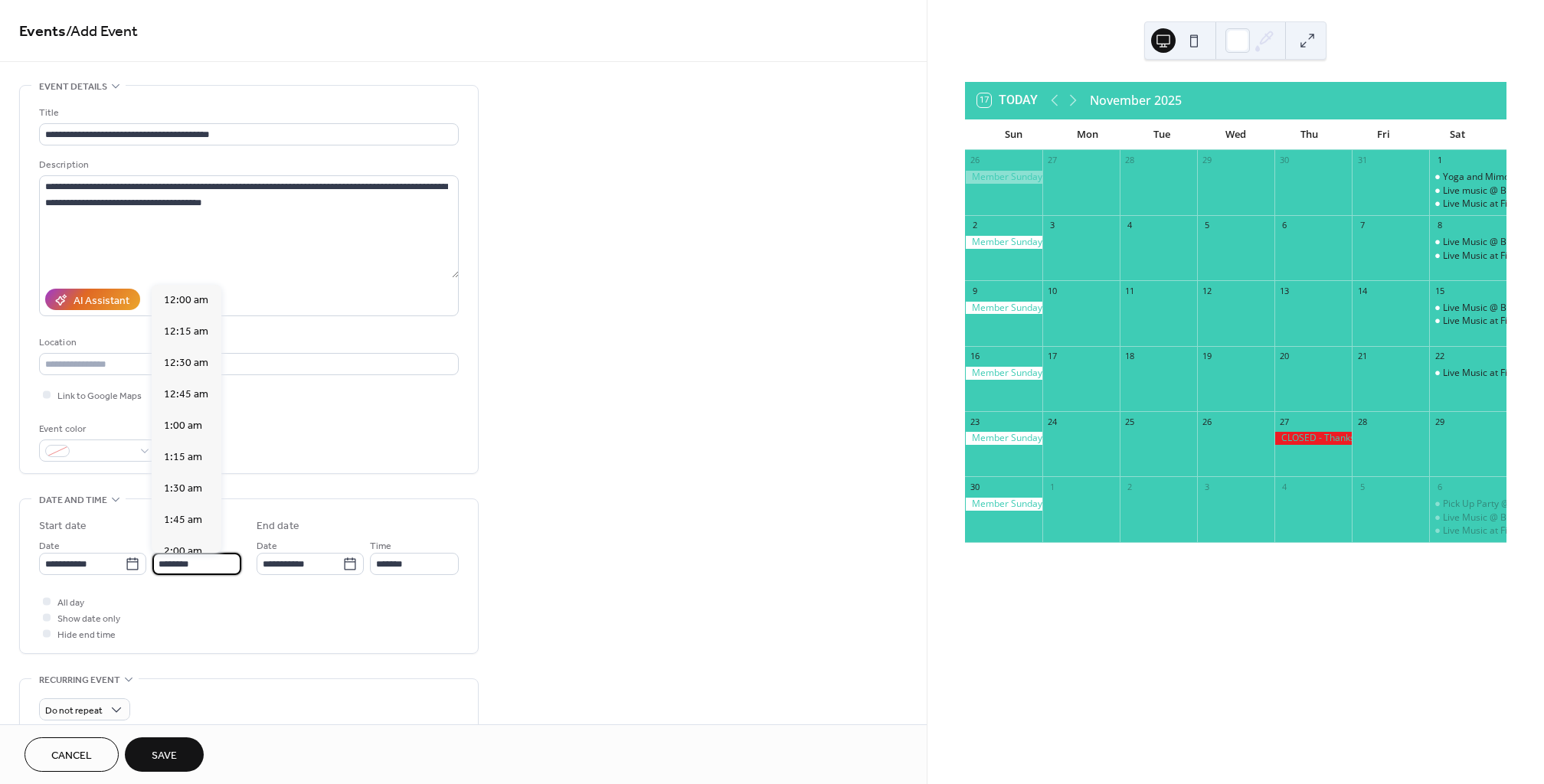 scroll, scrollTop: 1488, scrollLeft: 0, axis: vertical 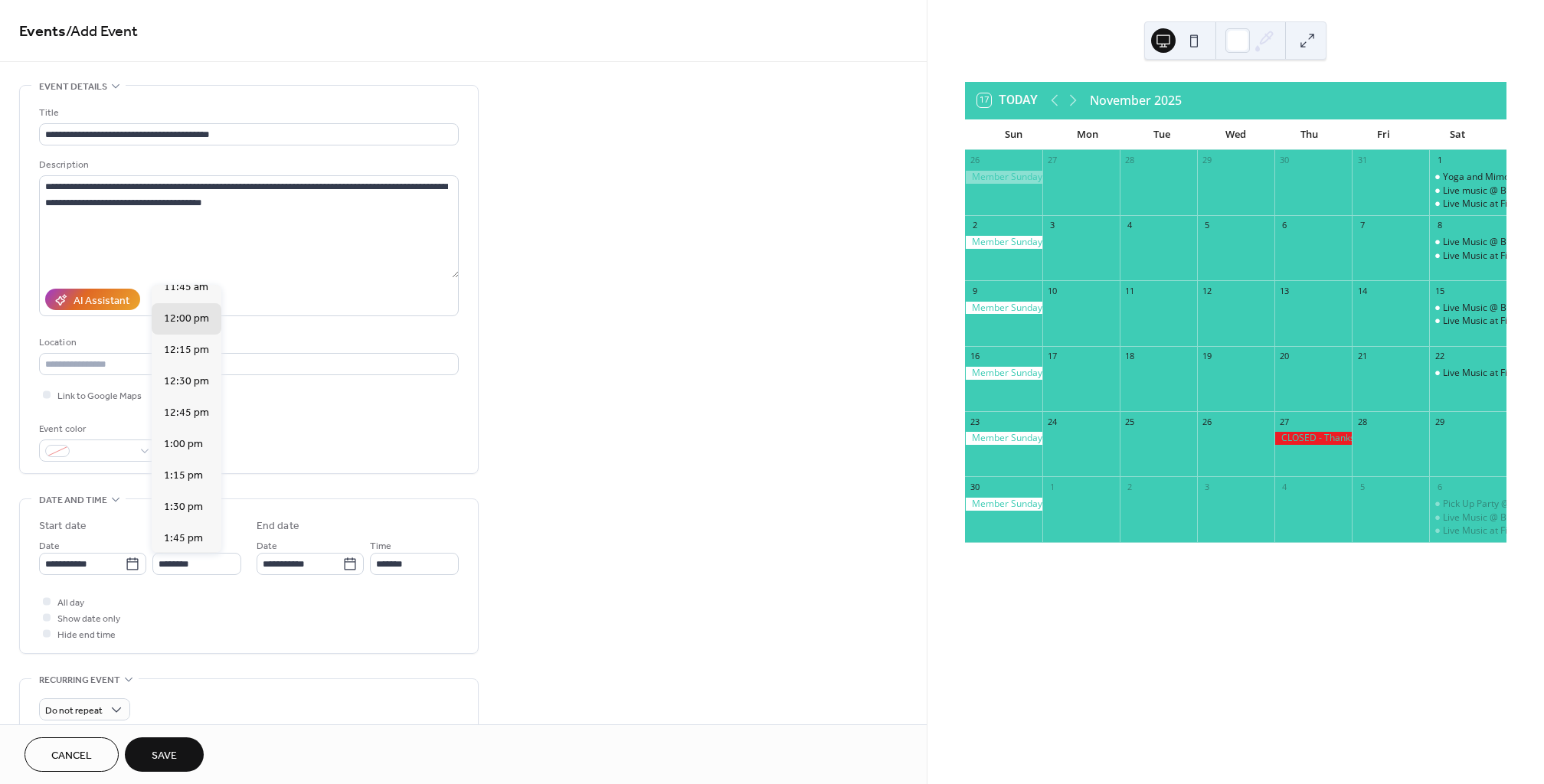 click on "2:00 pm" at bounding box center [183, 570] 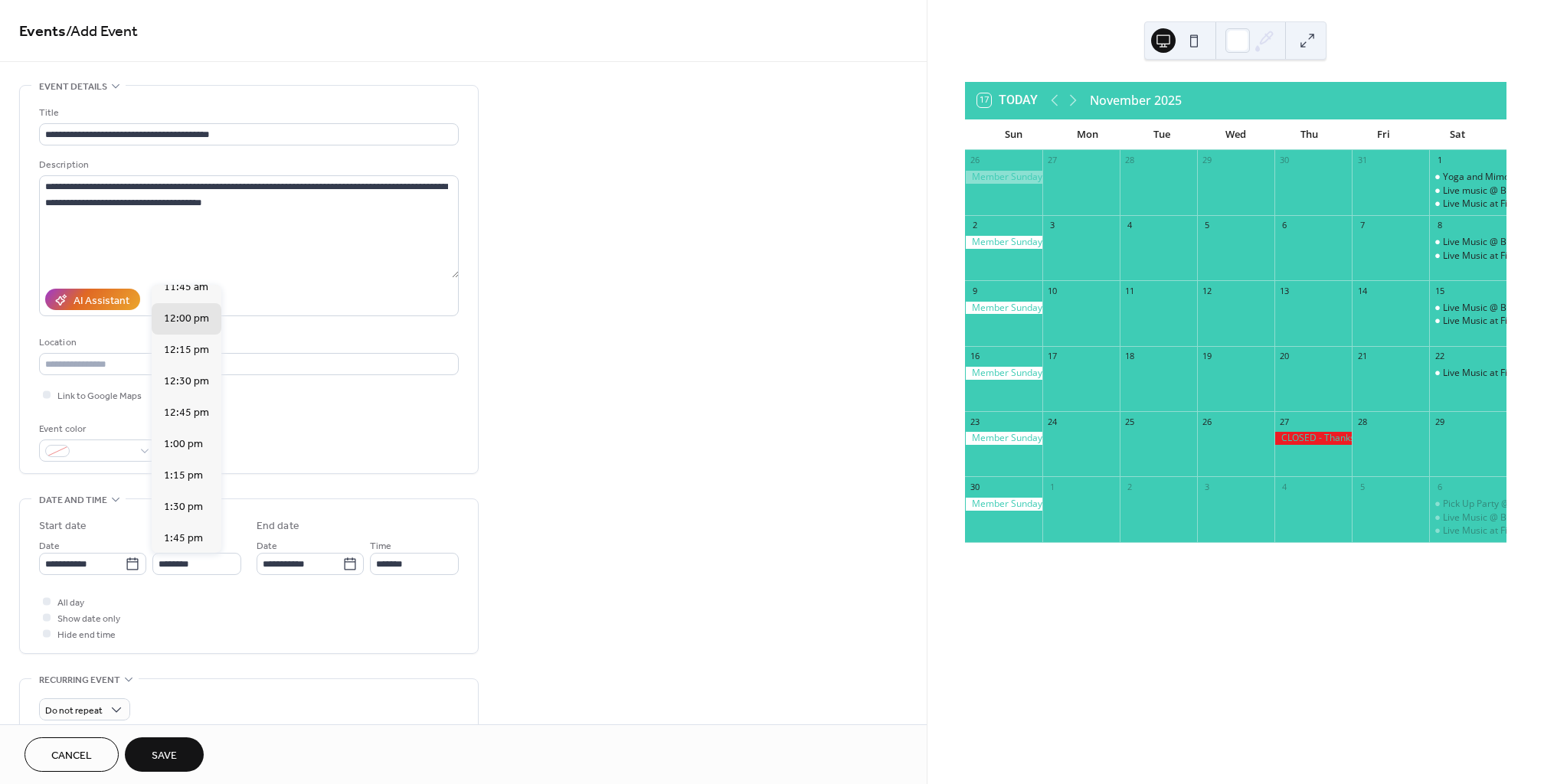type on "*******" 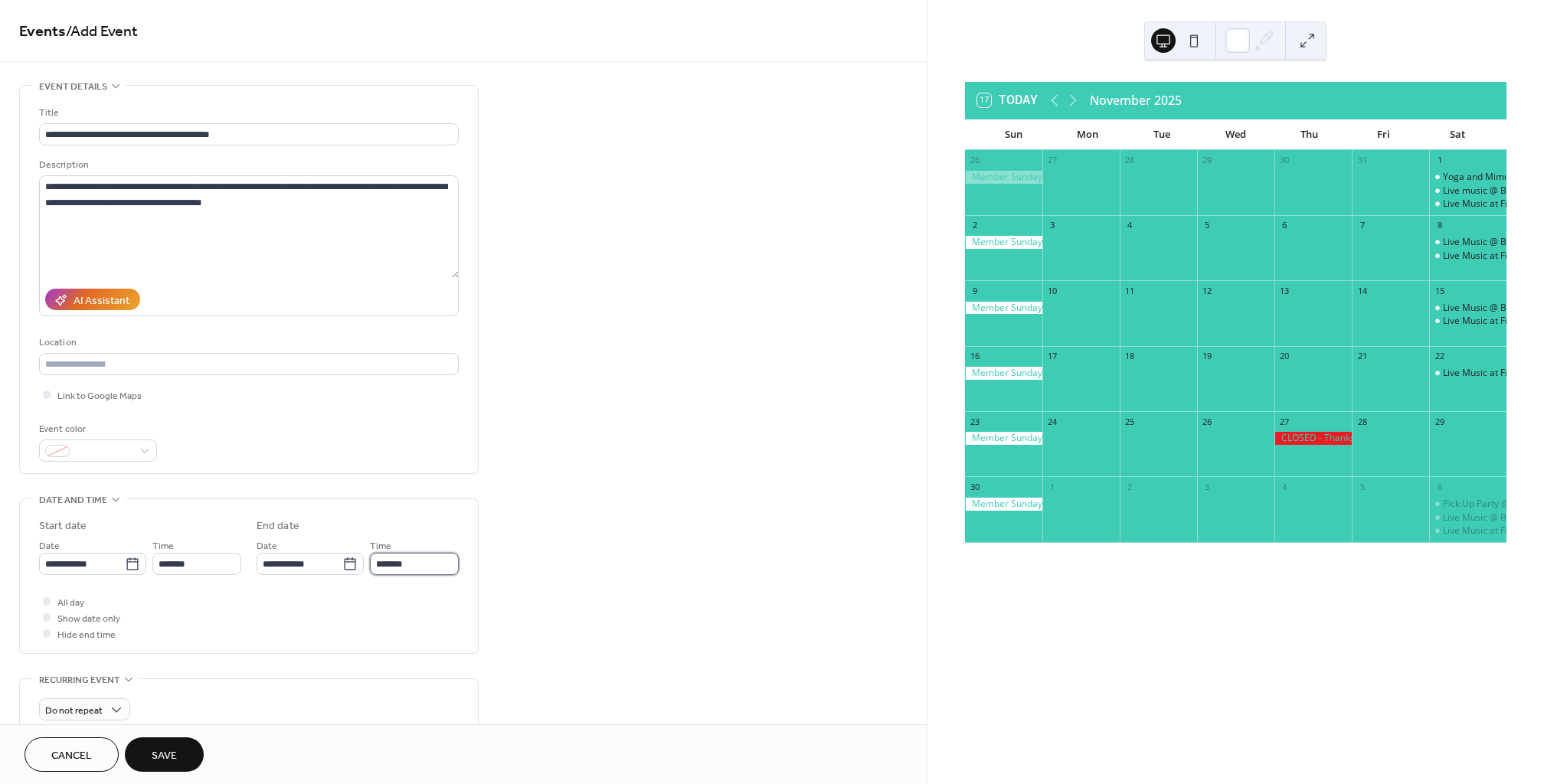 click on "*******" at bounding box center (414, 564) 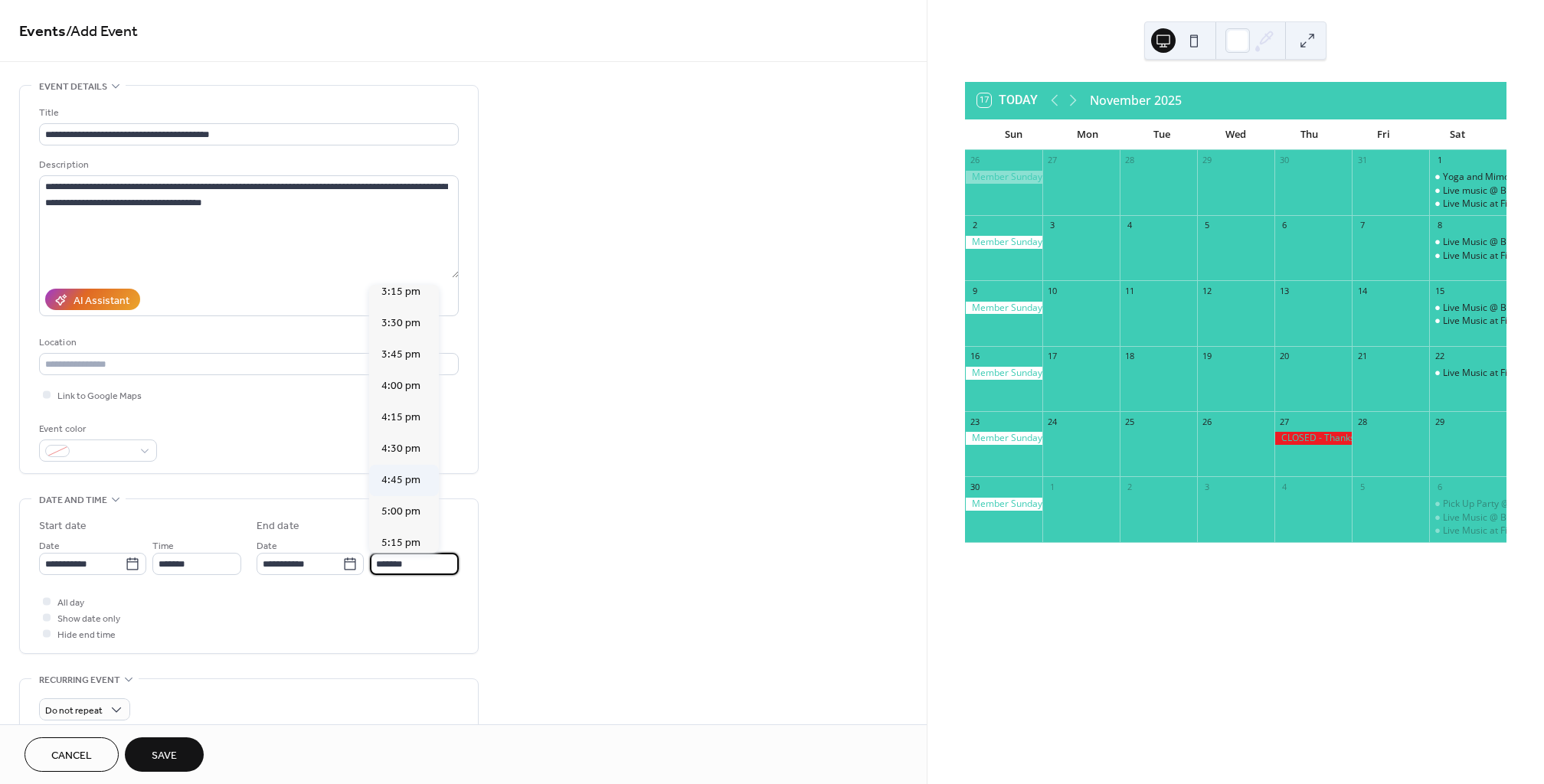 scroll, scrollTop: 137, scrollLeft: 0, axis: vertical 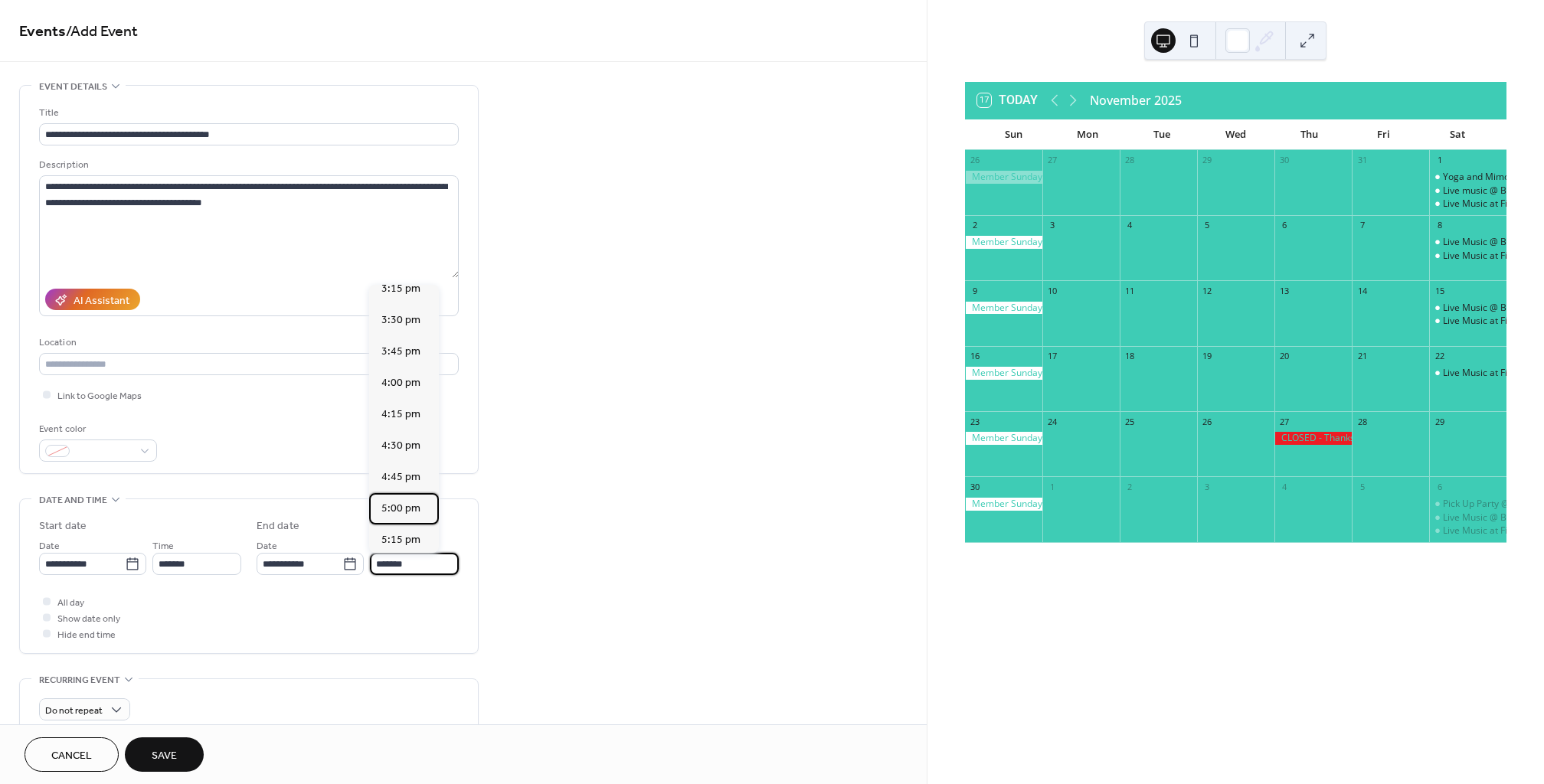 click on "5:00 pm" at bounding box center [401, 508] 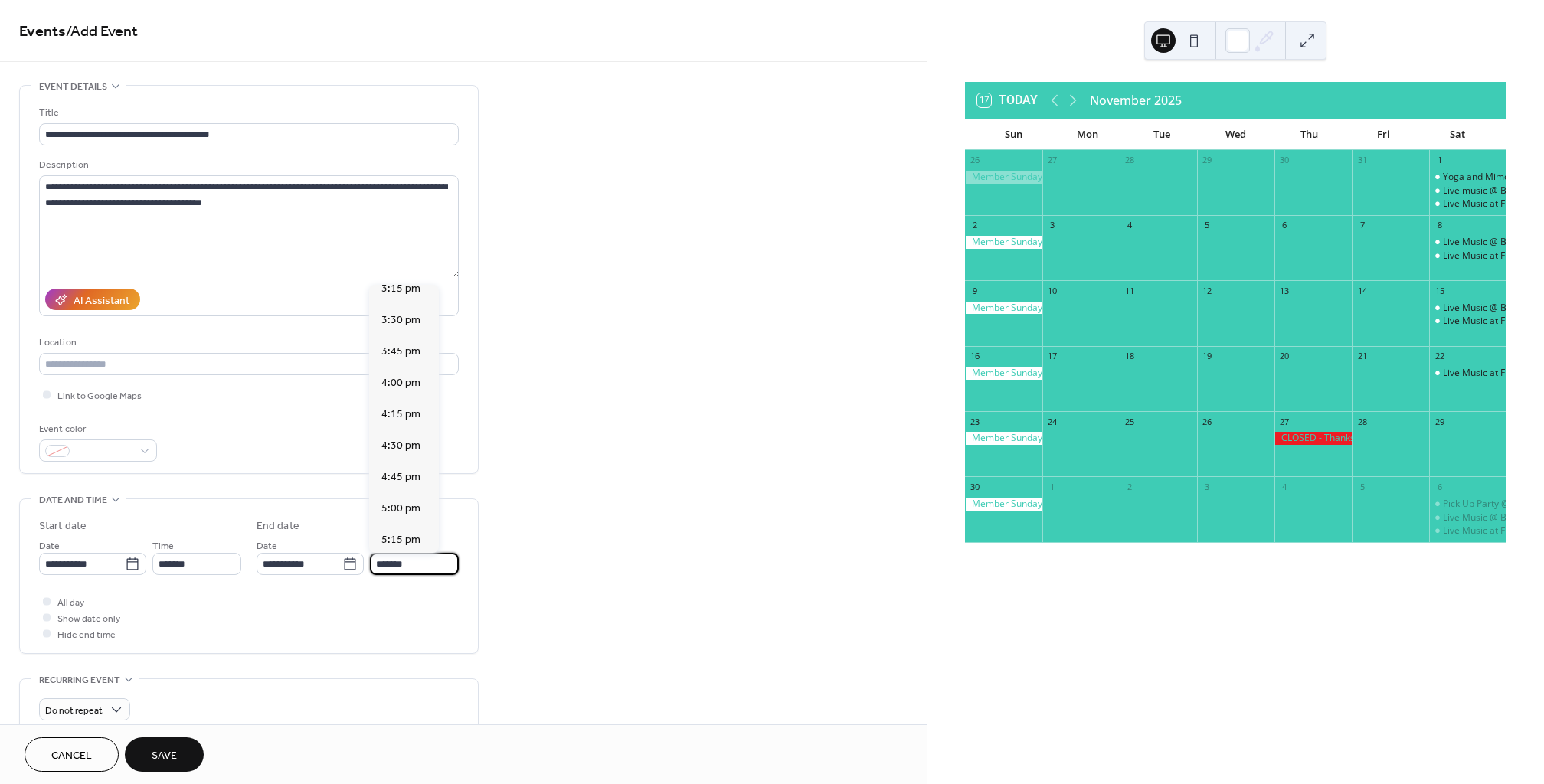 type on "*******" 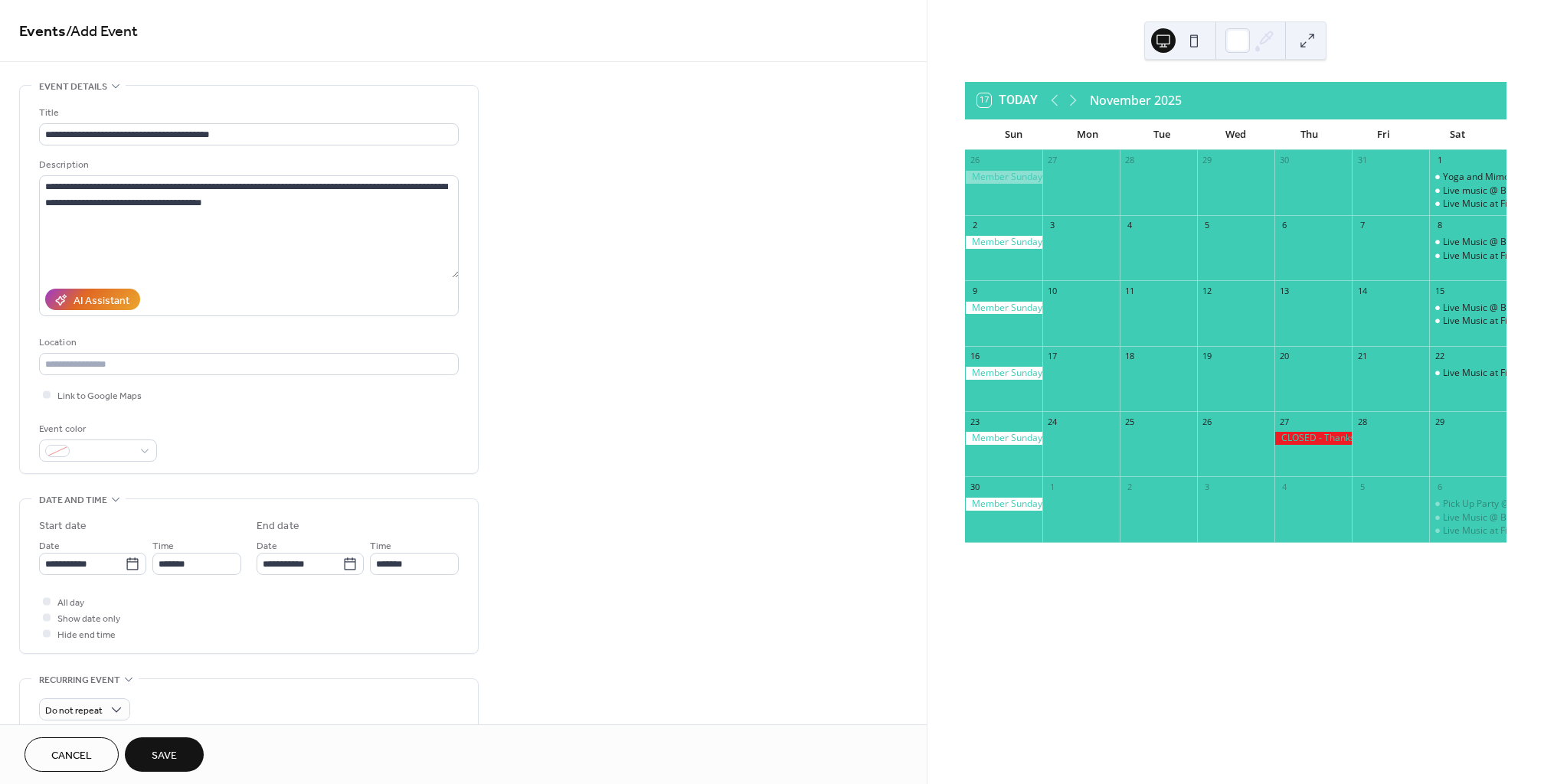 click on "Save" at bounding box center [164, 754] 